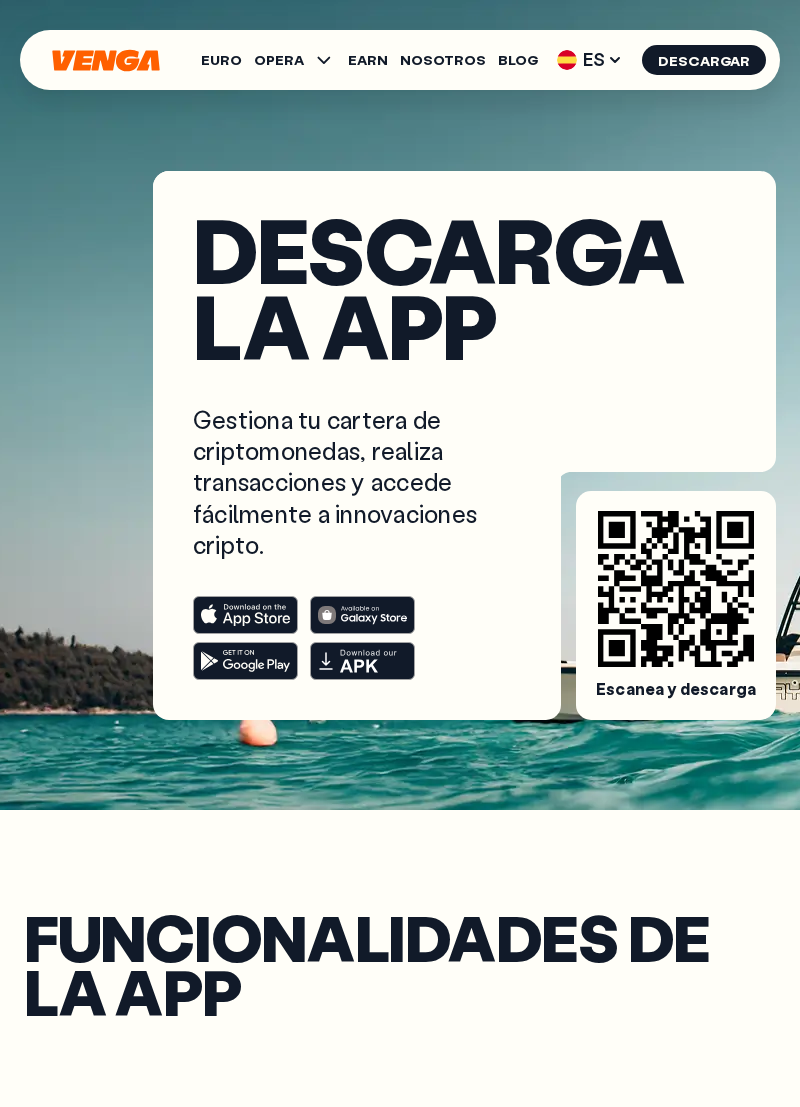scroll, scrollTop: 0, scrollLeft: 0, axis: both 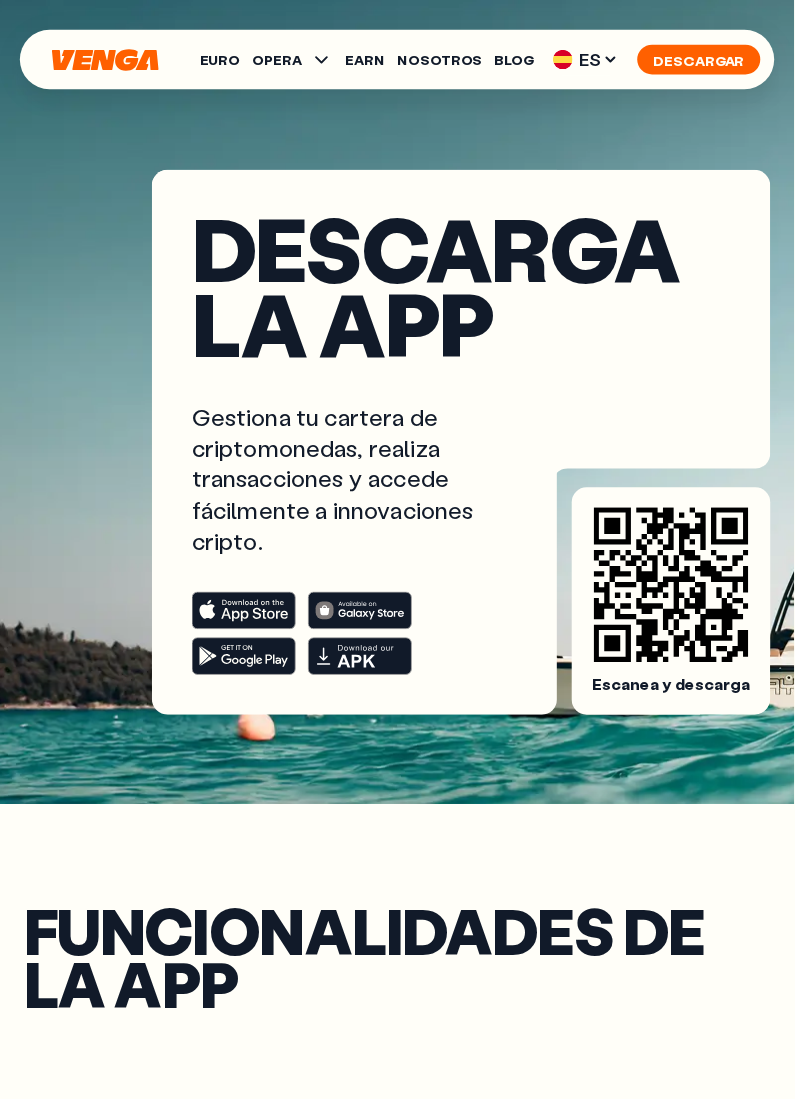 click on "Descargar" at bounding box center (704, 60) 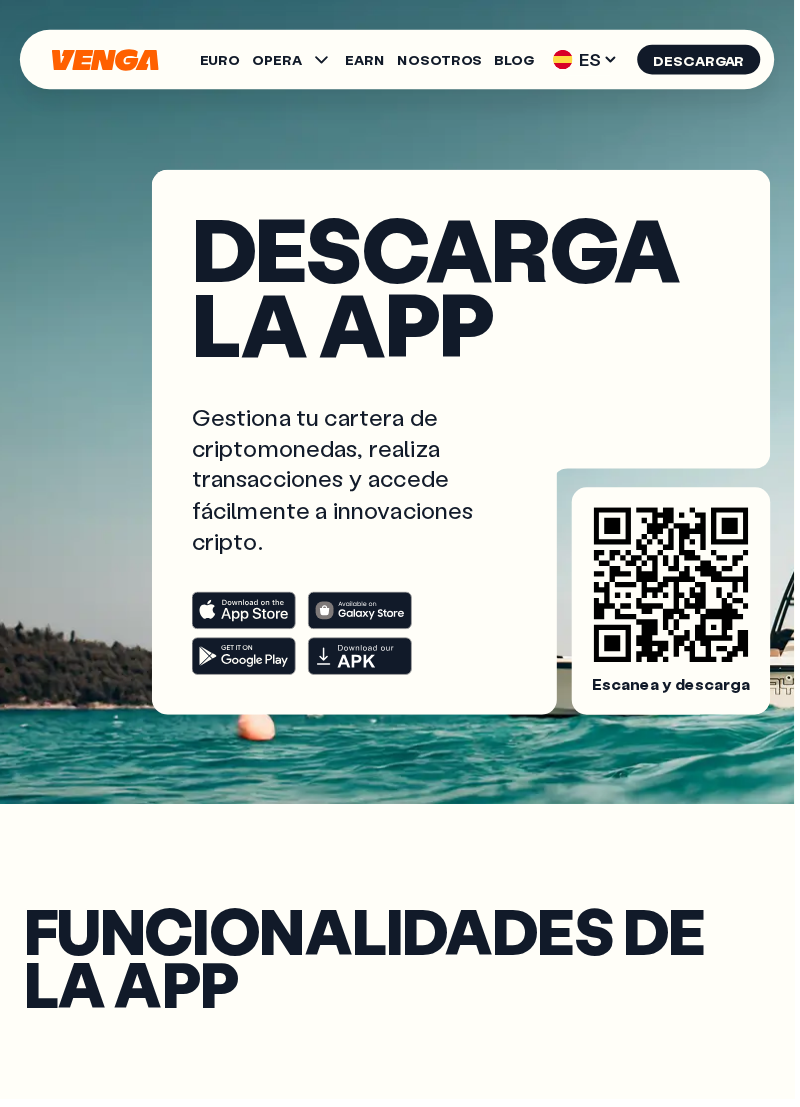 click on "Escanea y descarga" at bounding box center [676, 605] 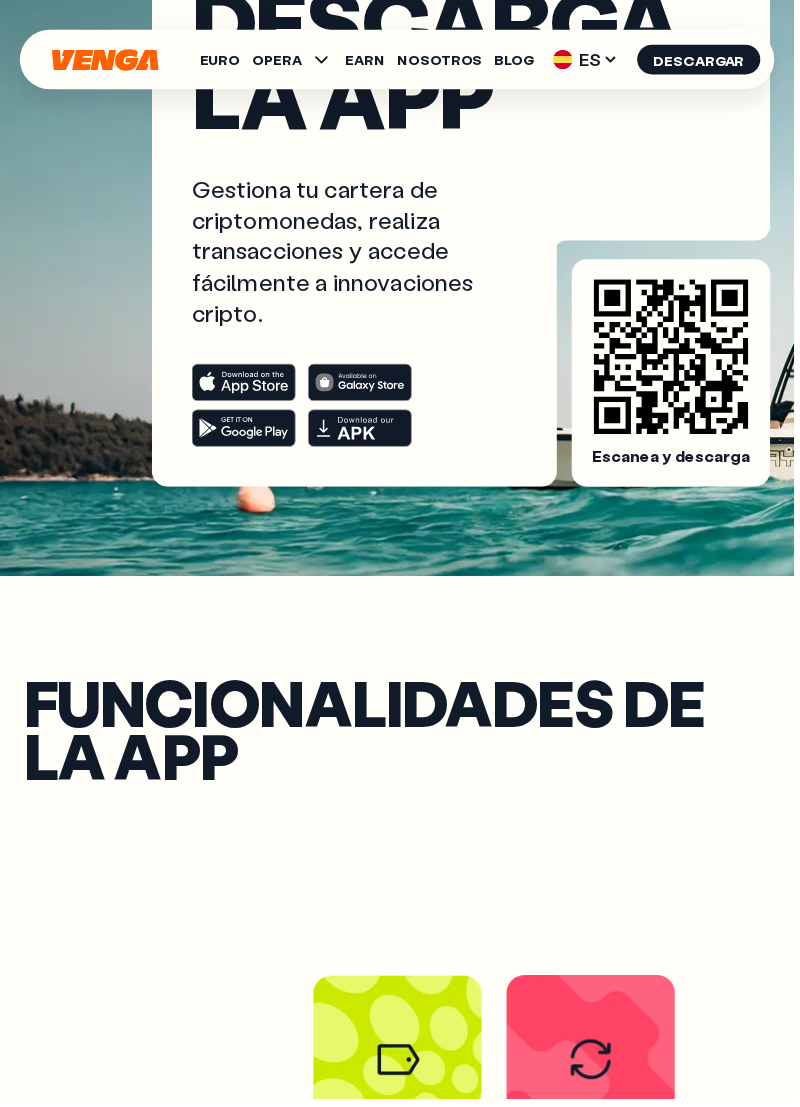 scroll, scrollTop: 236, scrollLeft: 0, axis: vertical 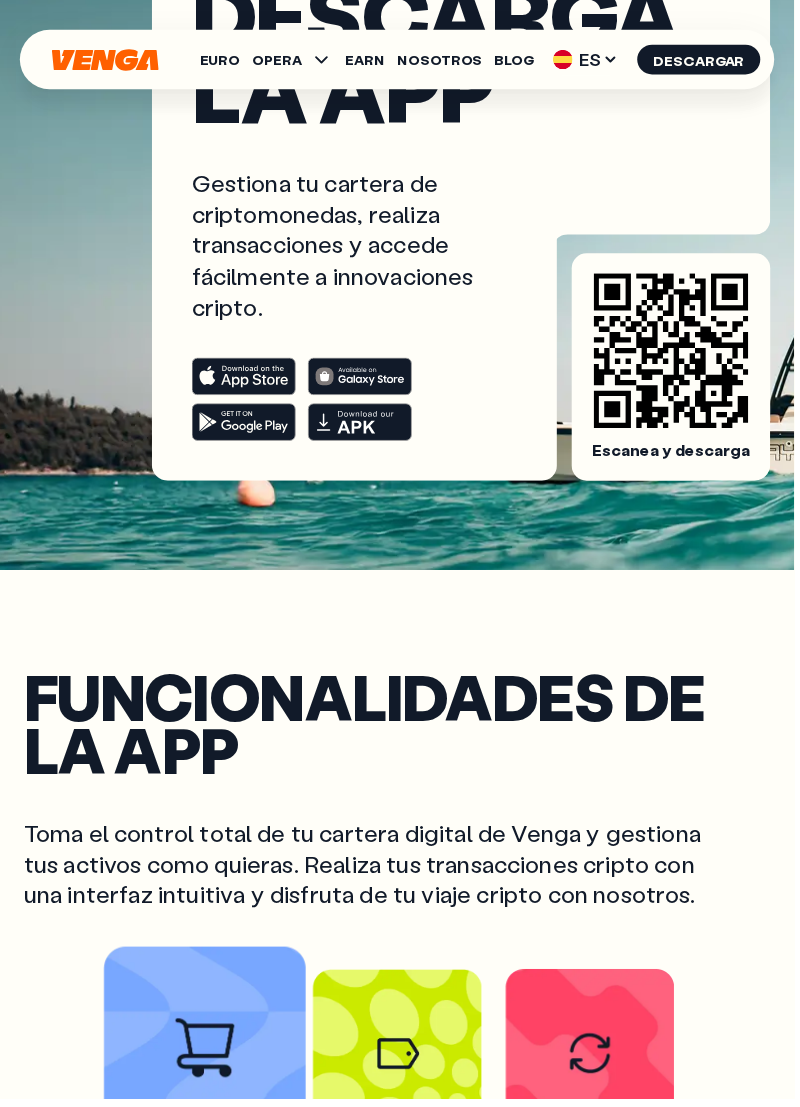 click at bounding box center [206, 1056] 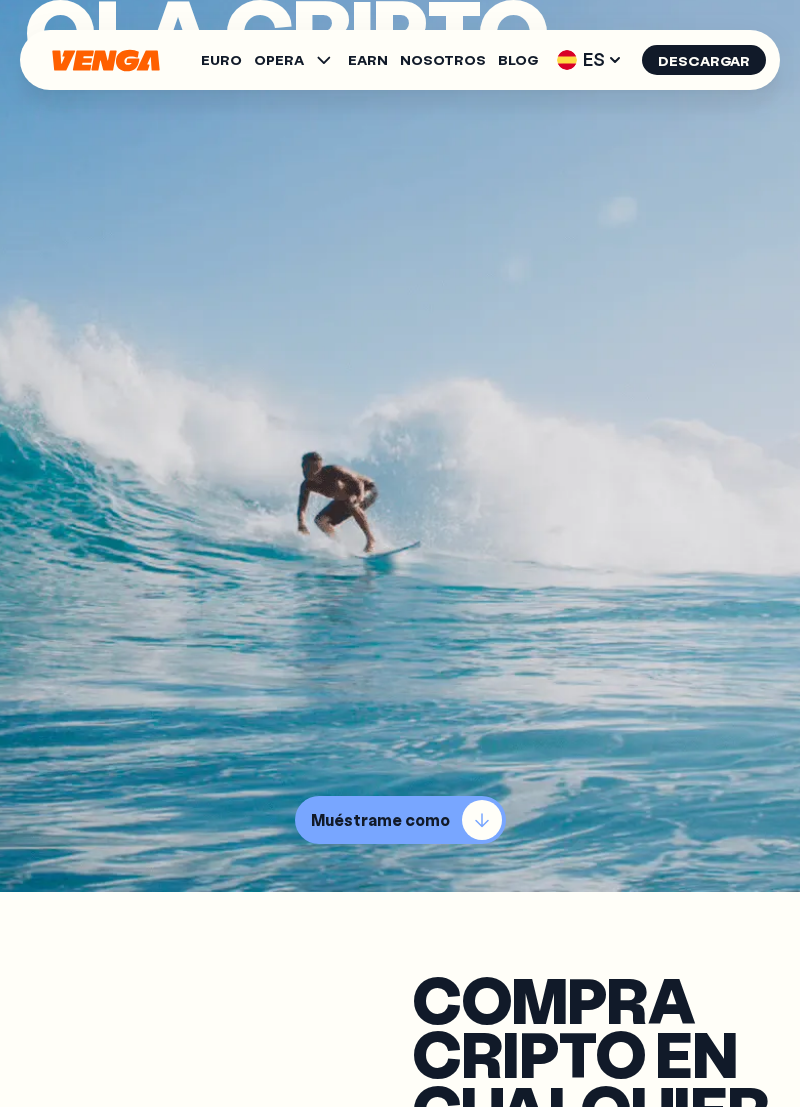 click on "Muéstrame como" at bounding box center [380, 820] 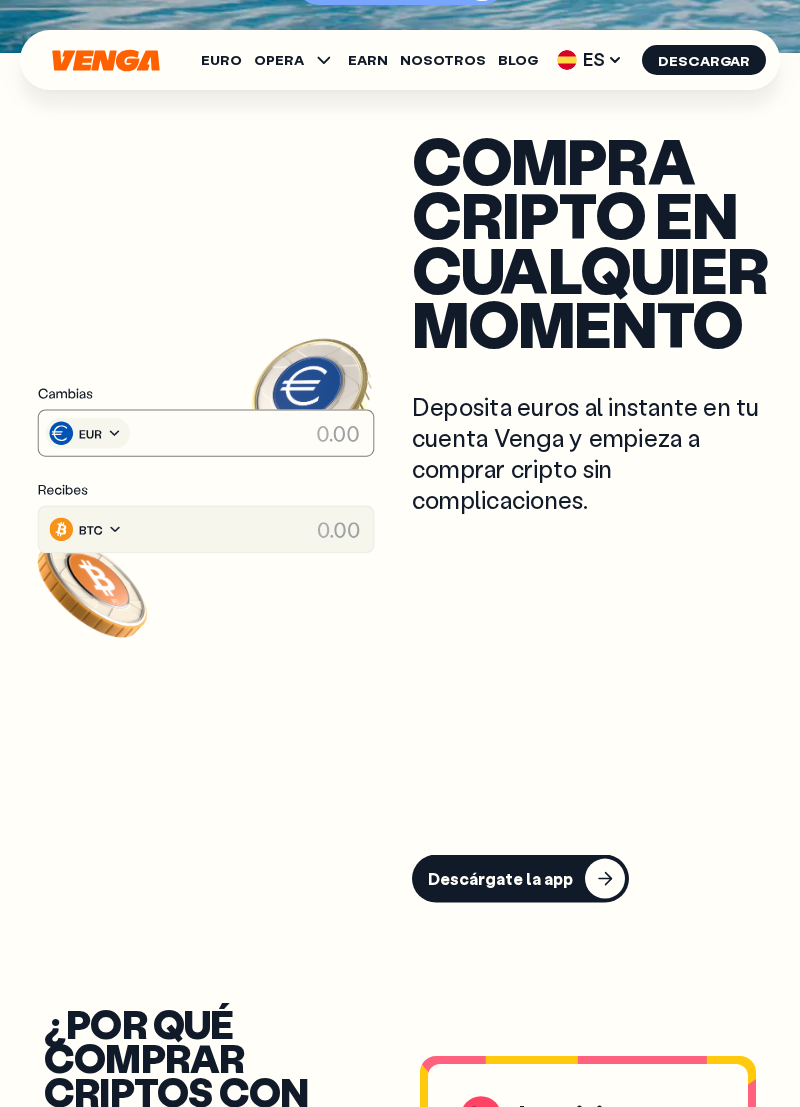 scroll, scrollTop: 1153, scrollLeft: 0, axis: vertical 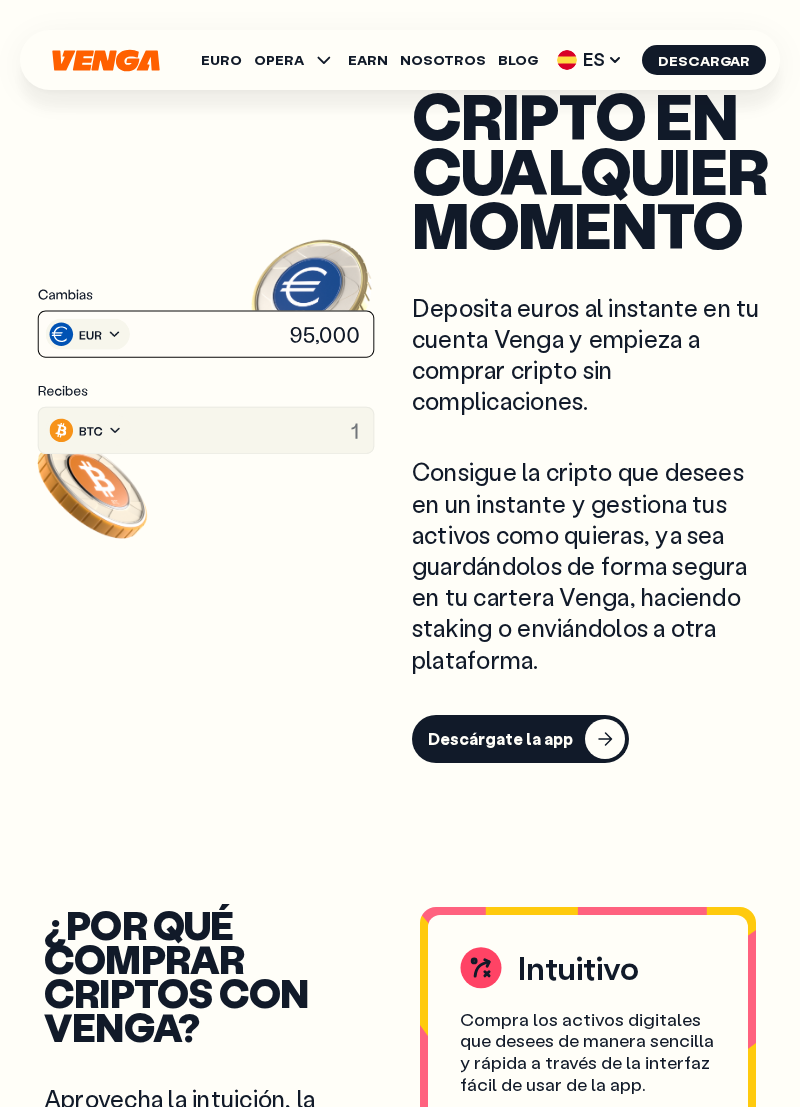 click on "Descárgate la app" at bounding box center [520, 739] 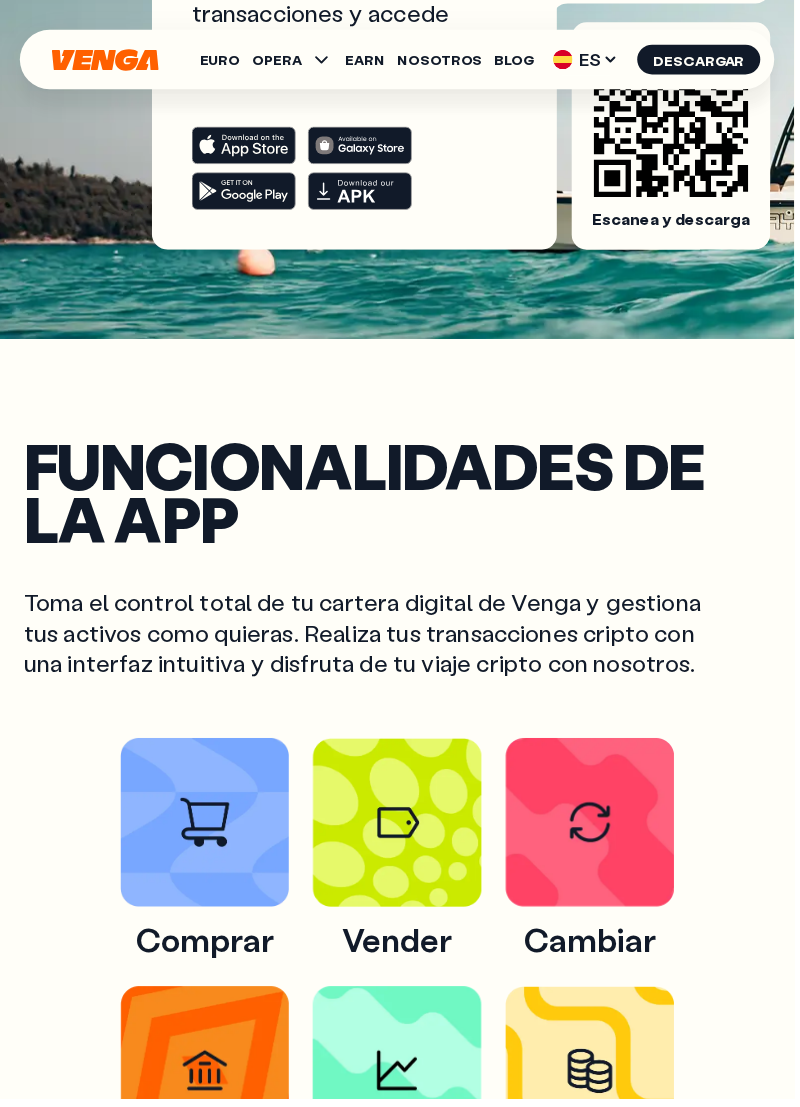 scroll, scrollTop: 477, scrollLeft: 0, axis: vertical 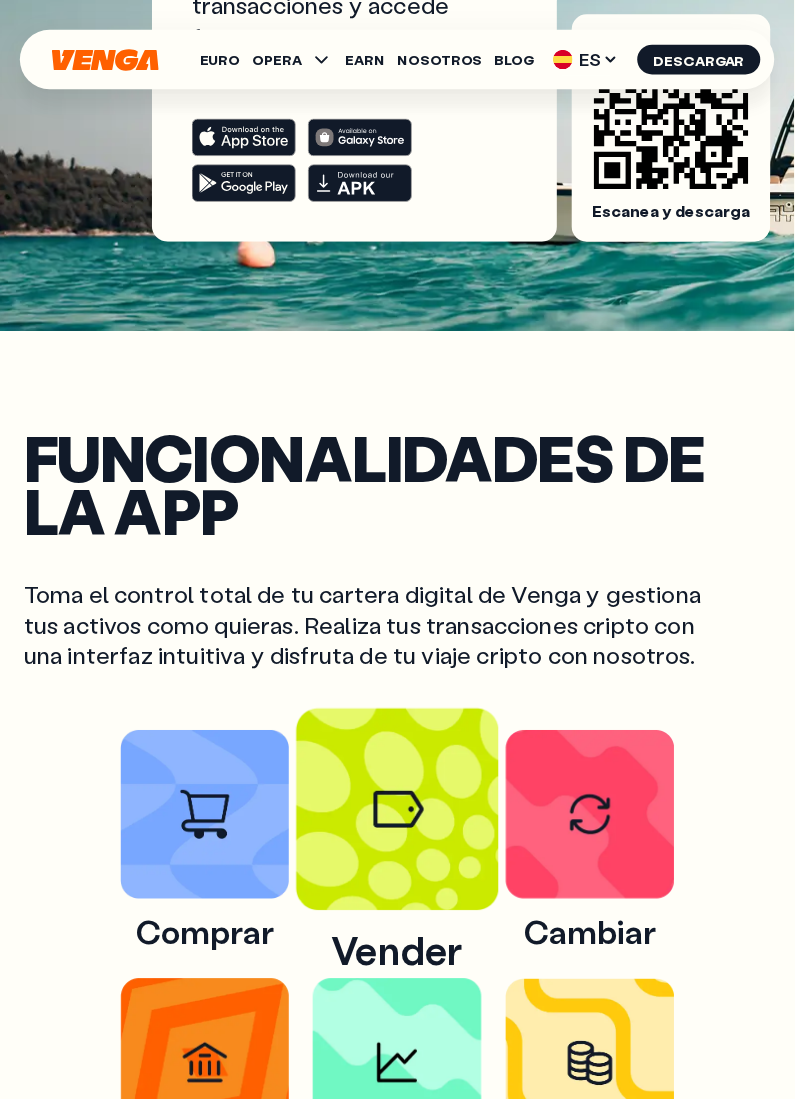 click at bounding box center (400, 815) 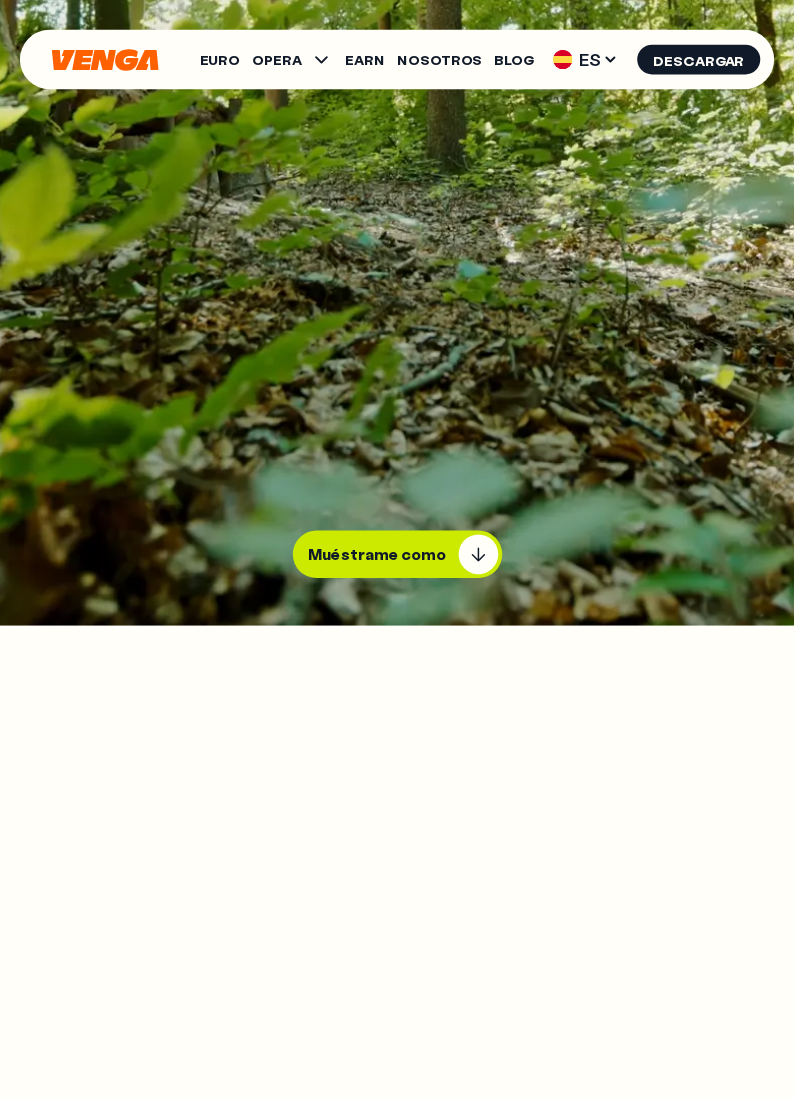 scroll, scrollTop: 0, scrollLeft: 0, axis: both 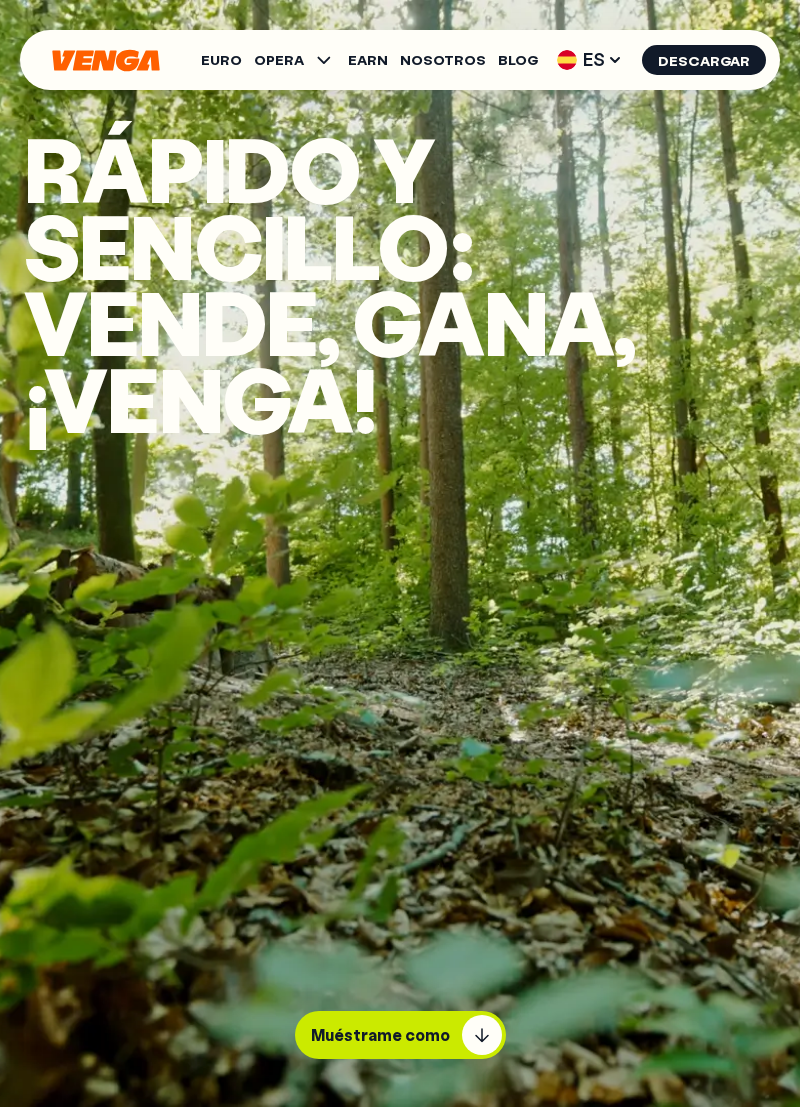 click at bounding box center (400, 553) 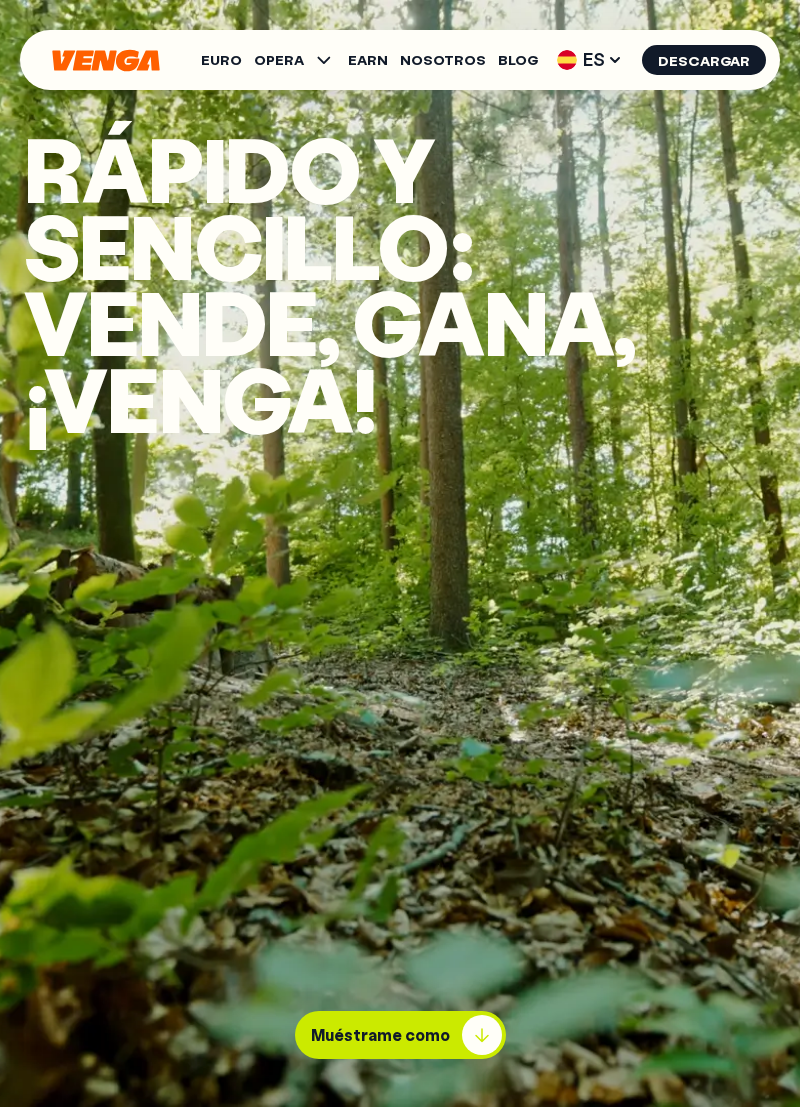 click on "Muéstrame como" at bounding box center (380, 1035) 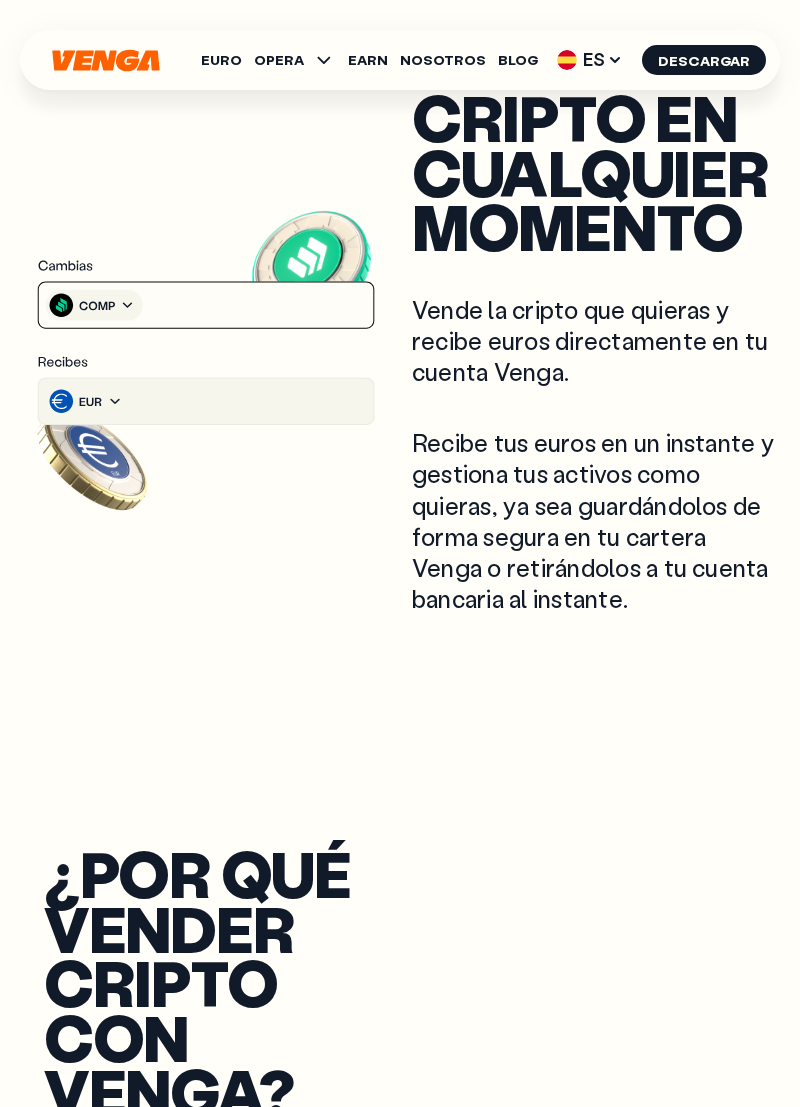 scroll, scrollTop: 1153, scrollLeft: 0, axis: vertical 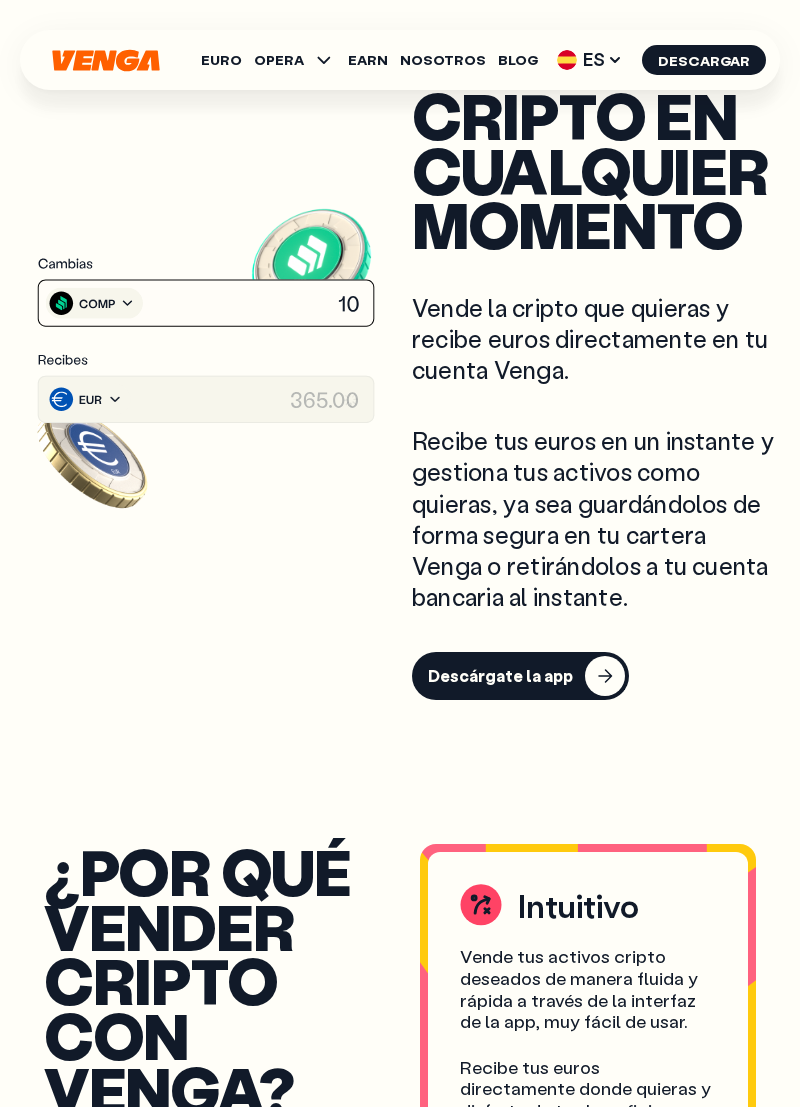 click on "Descárgate la app" at bounding box center (500, 676) 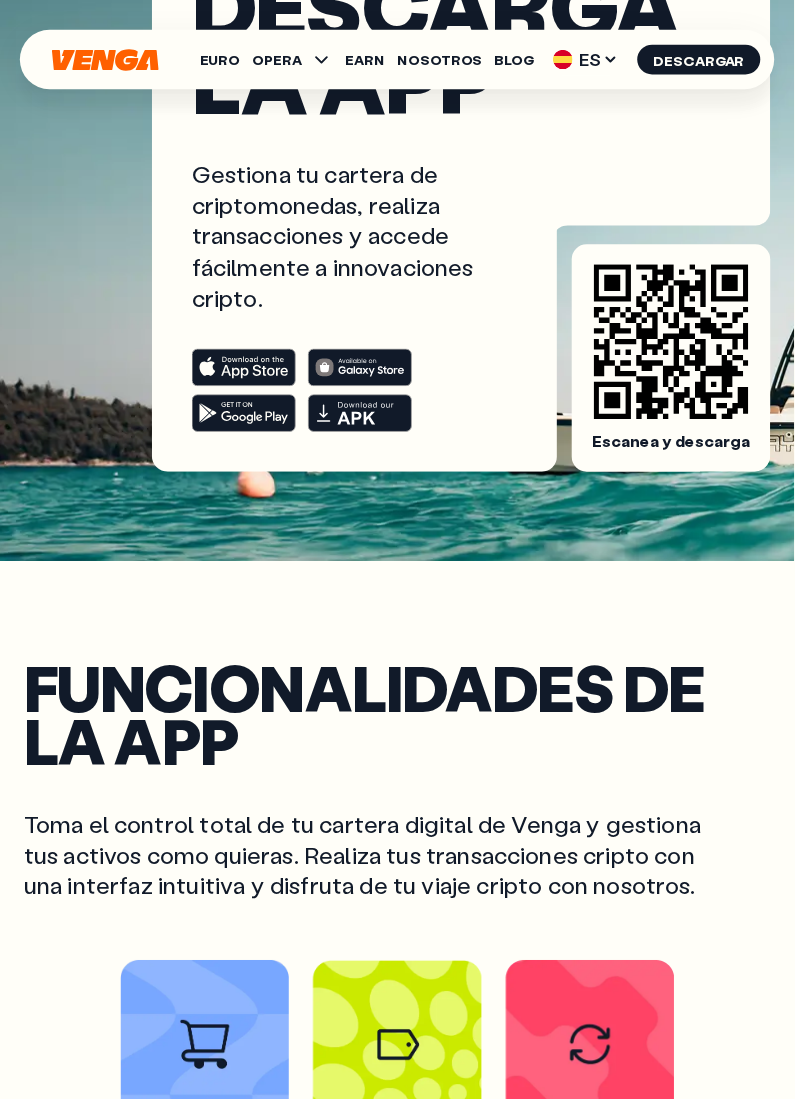 scroll, scrollTop: 250, scrollLeft: 0, axis: vertical 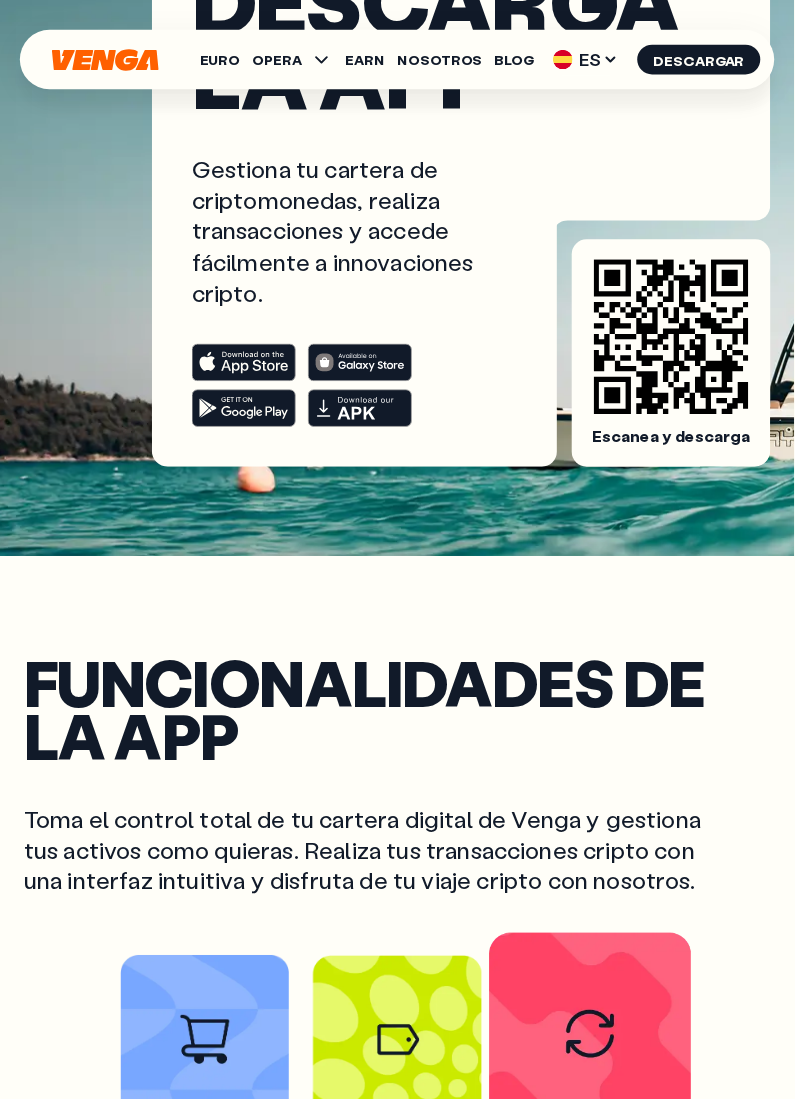click at bounding box center [594, 1042] 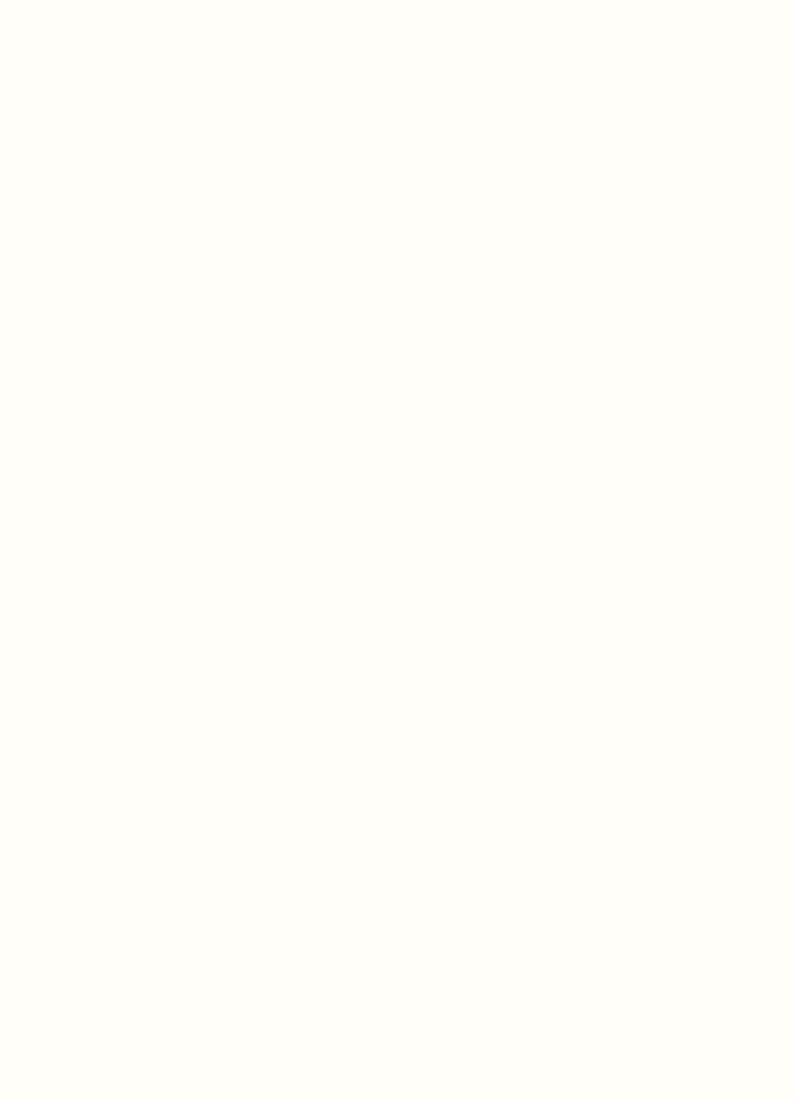 scroll, scrollTop: 0, scrollLeft: 0, axis: both 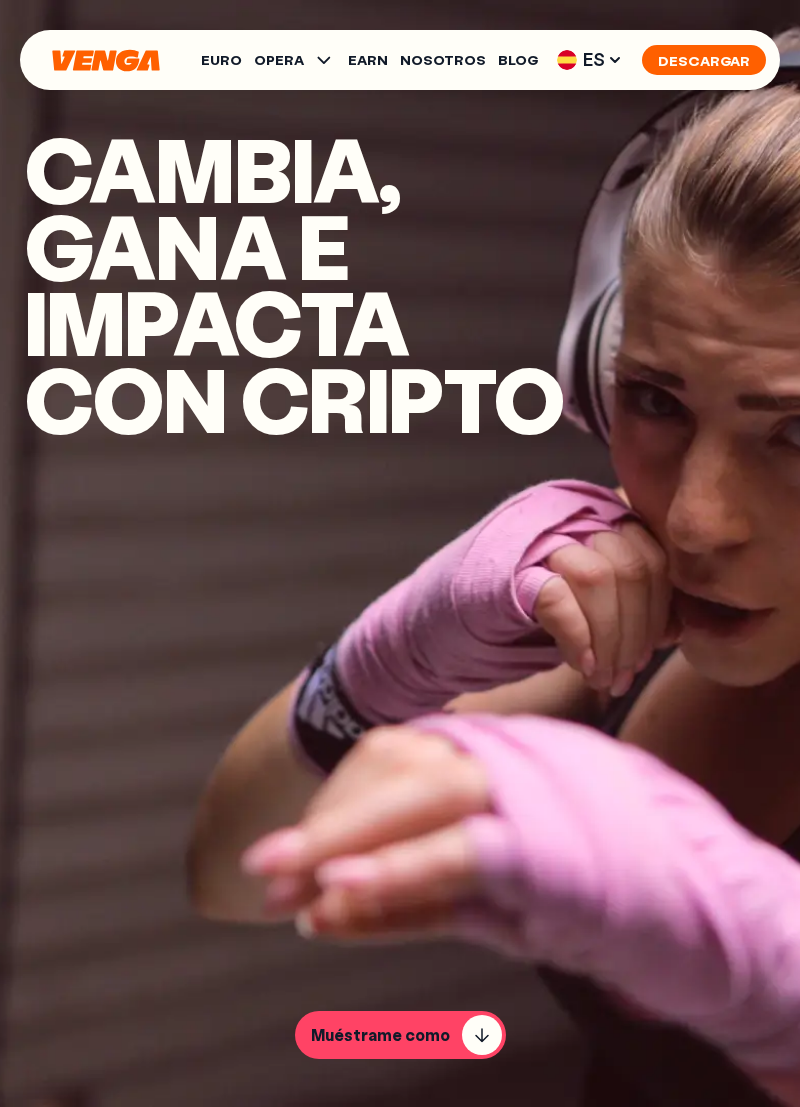 click on "Descargar" at bounding box center [704, 60] 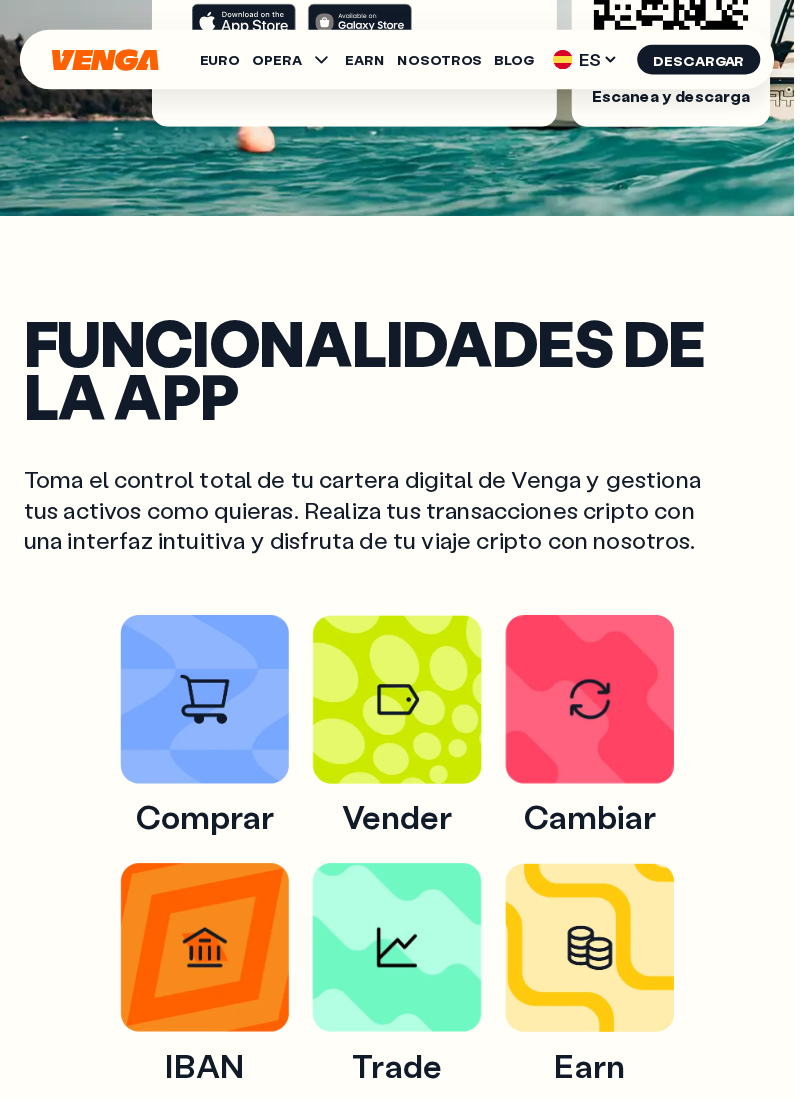 scroll, scrollTop: 594, scrollLeft: 0, axis: vertical 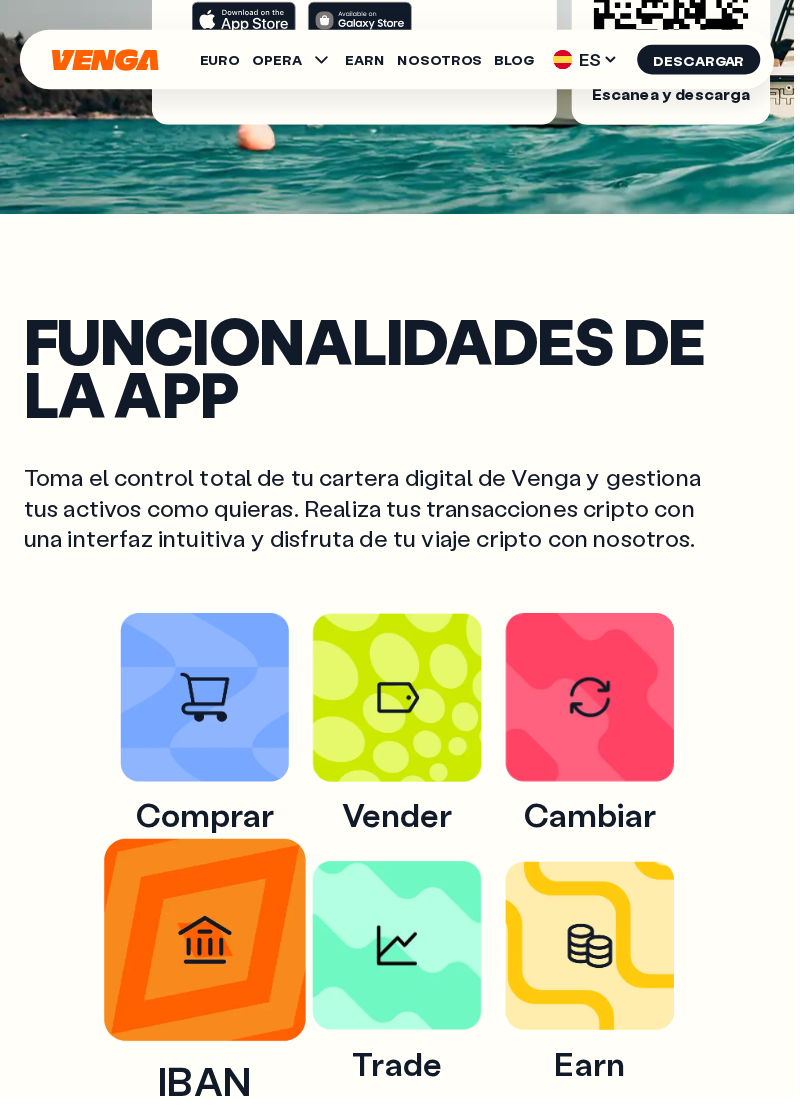 click at bounding box center (206, 947) 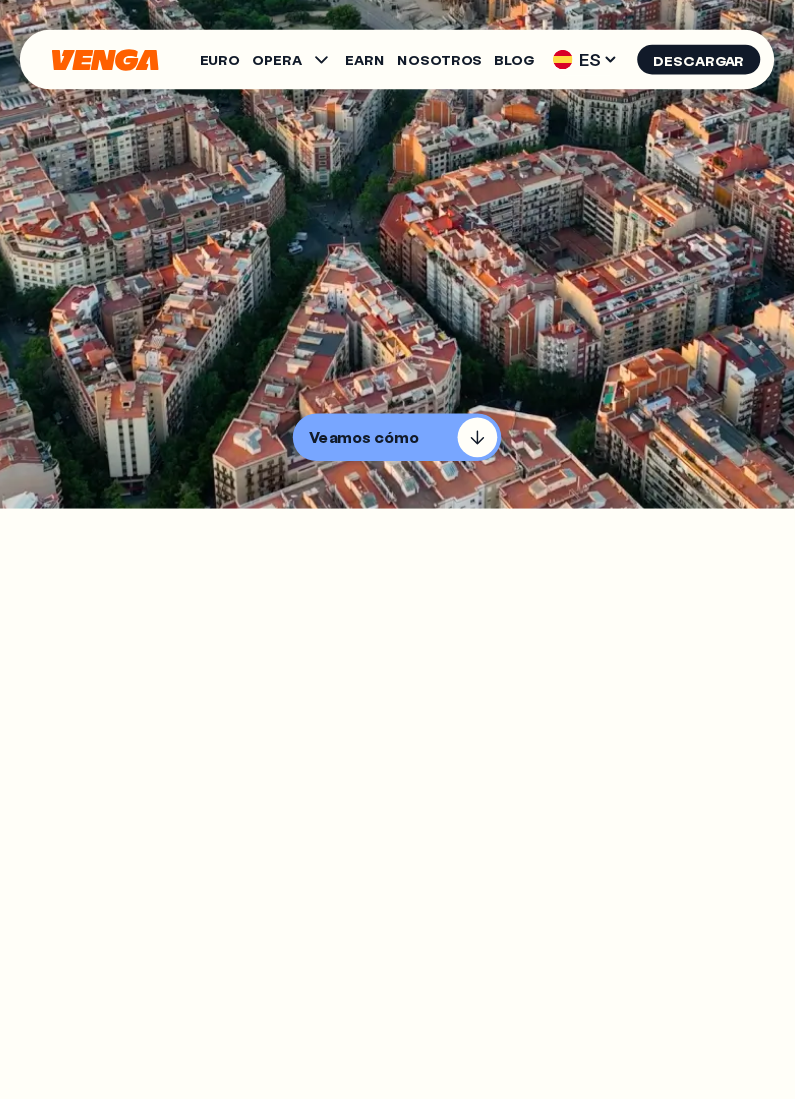 scroll, scrollTop: 0, scrollLeft: 0, axis: both 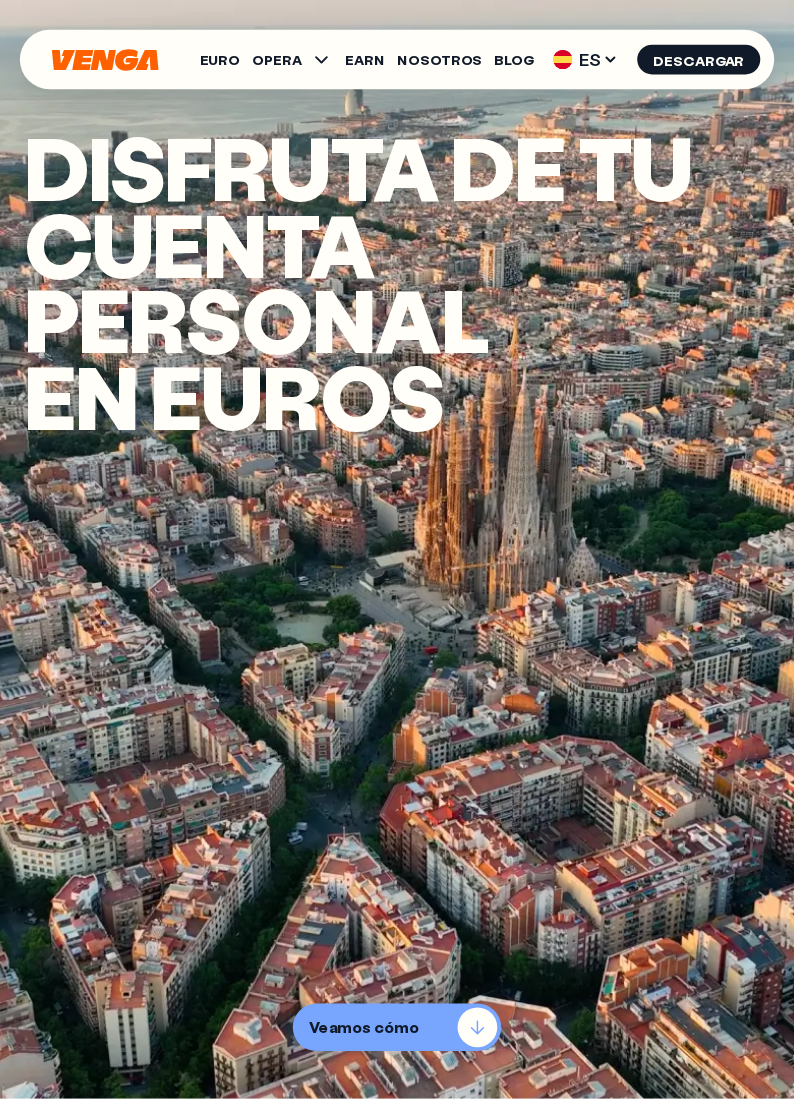 click on "Veamos cómo" at bounding box center [366, 1035] 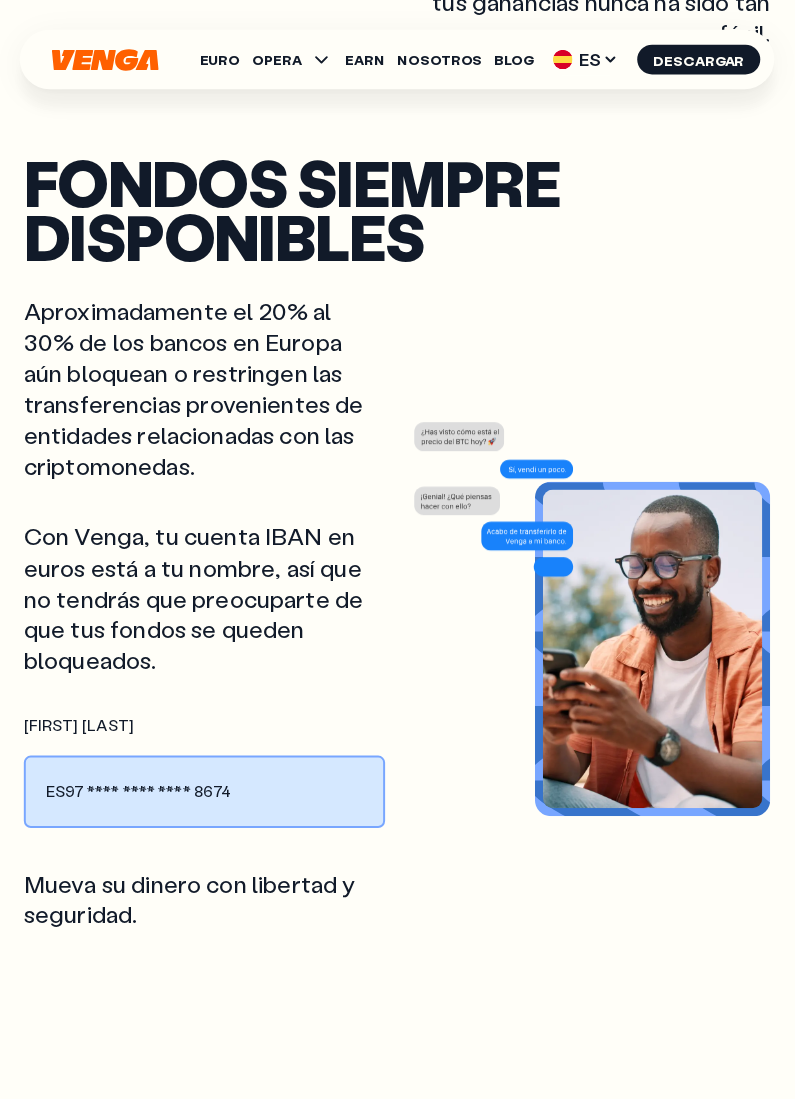 scroll, scrollTop: 2379, scrollLeft: 0, axis: vertical 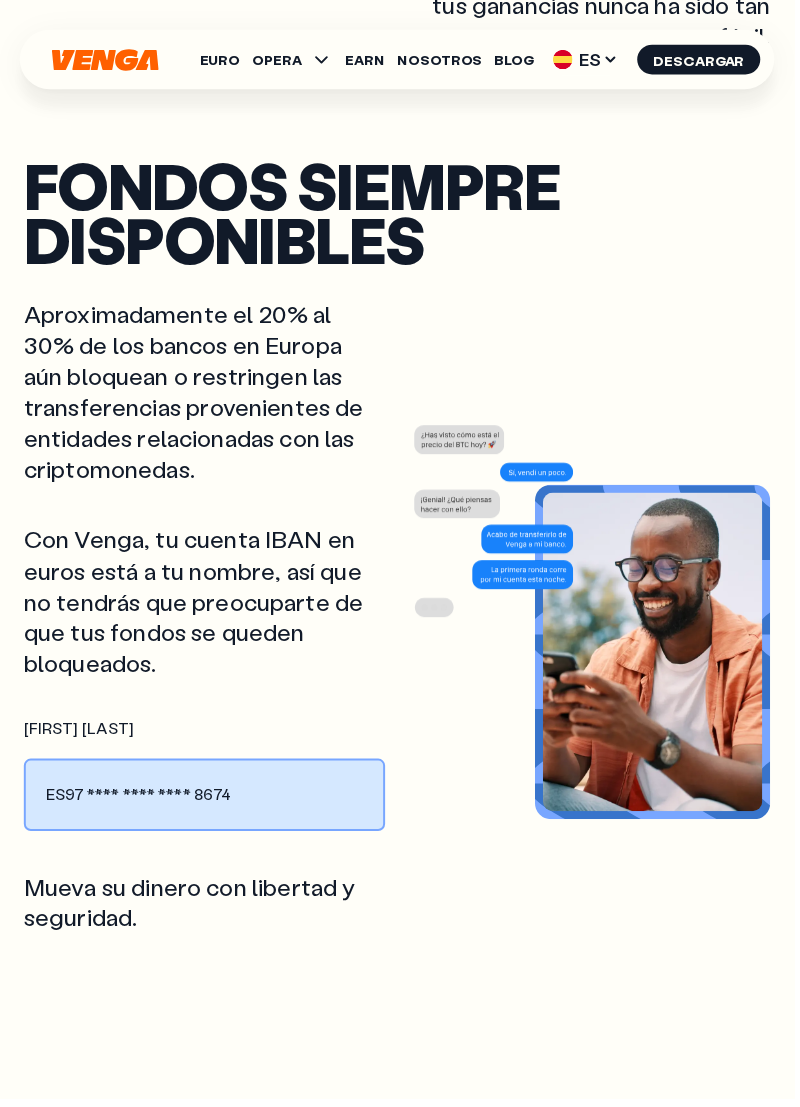 click on "ES97 **** **** **** 8674" at bounding box center (206, 800) 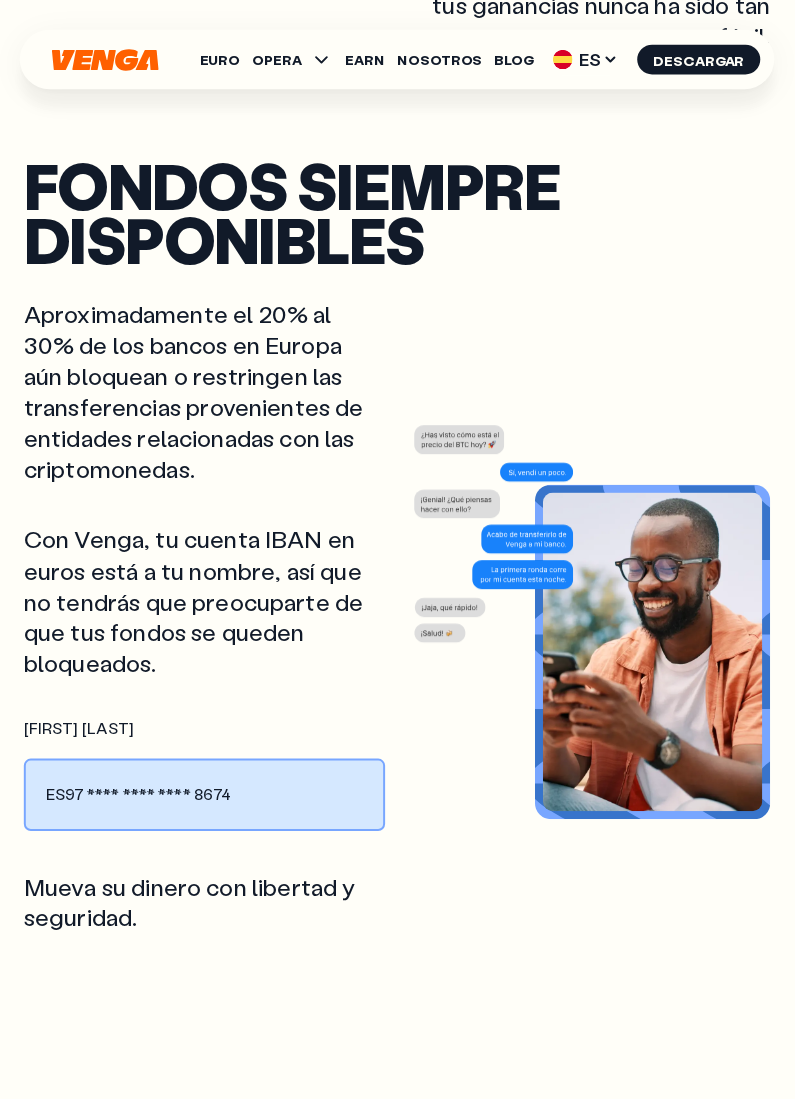 click on "Mueva su dinero con libertad y seguridad." at bounding box center (206, 908) 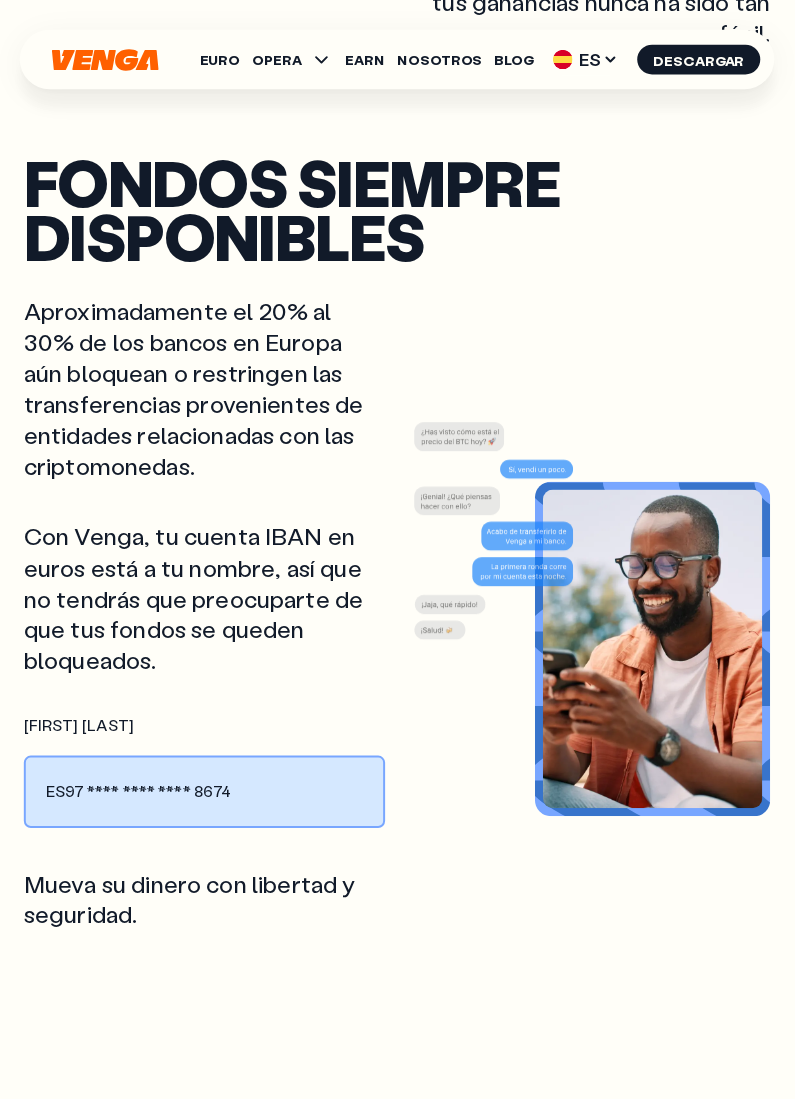 scroll, scrollTop: 2380, scrollLeft: 0, axis: vertical 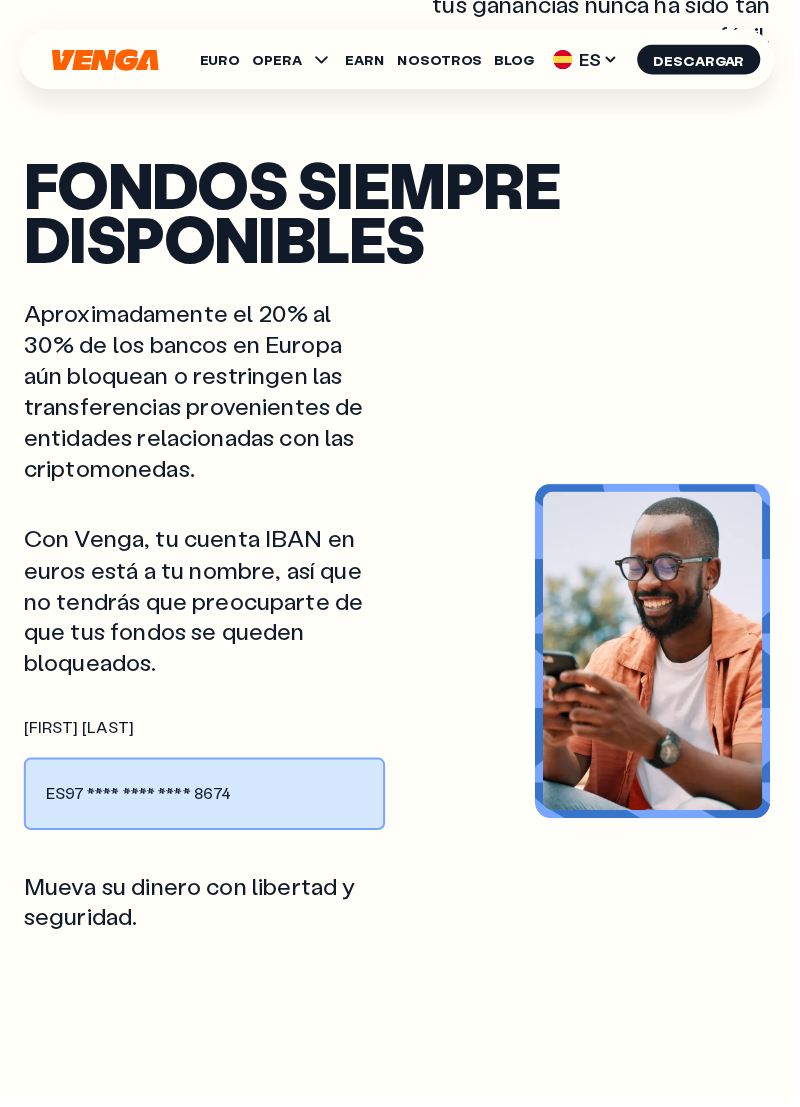 click on "ES97 **** **** **** 8674" at bounding box center (206, 799) 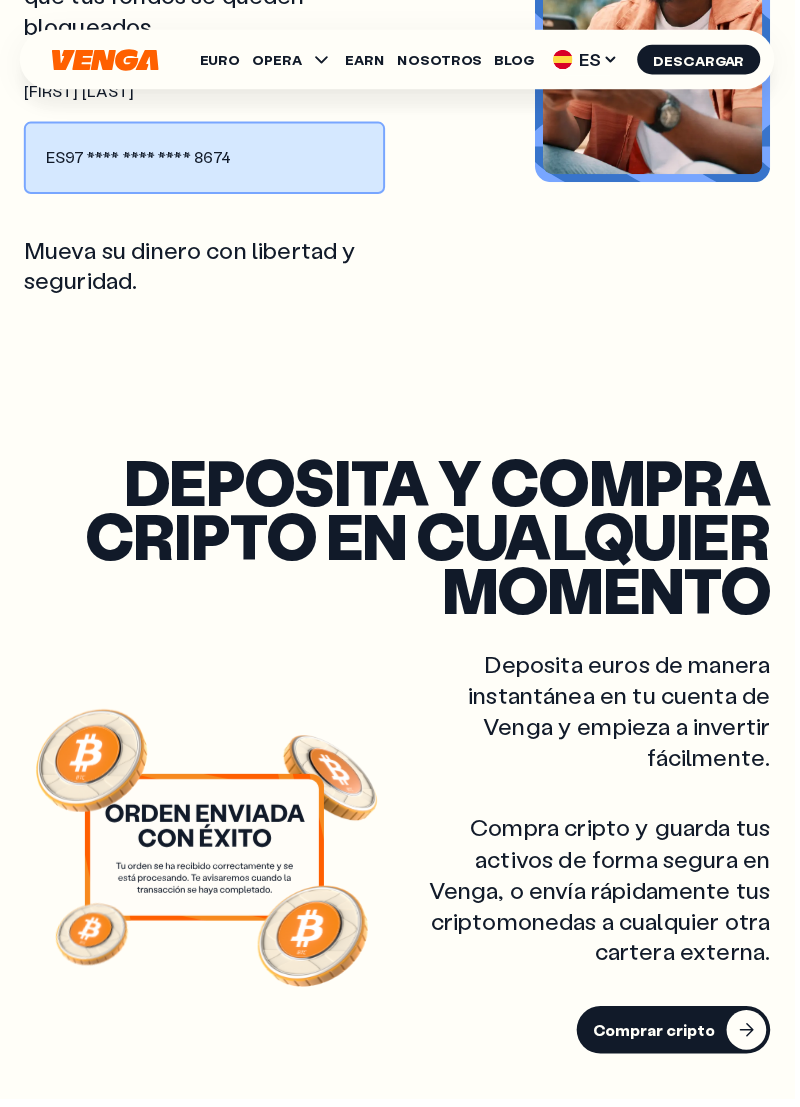 scroll, scrollTop: 3027, scrollLeft: 0, axis: vertical 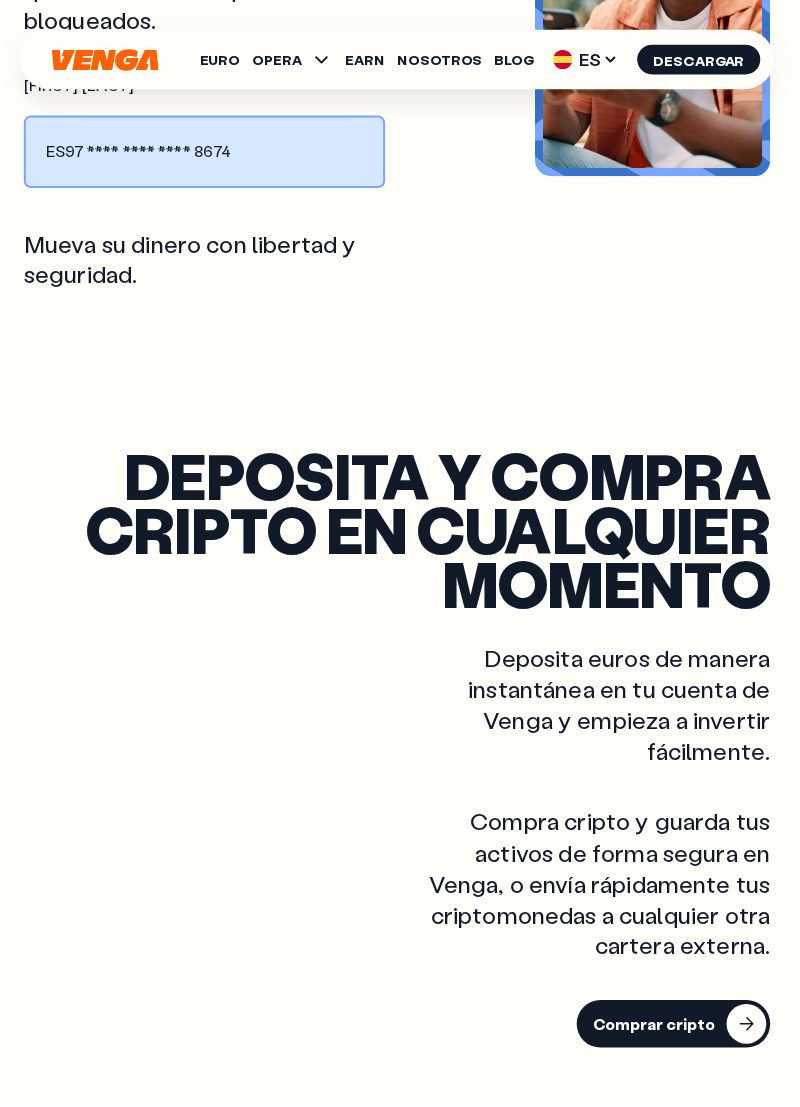 click on "Comprar cripto" at bounding box center (678, 1031) 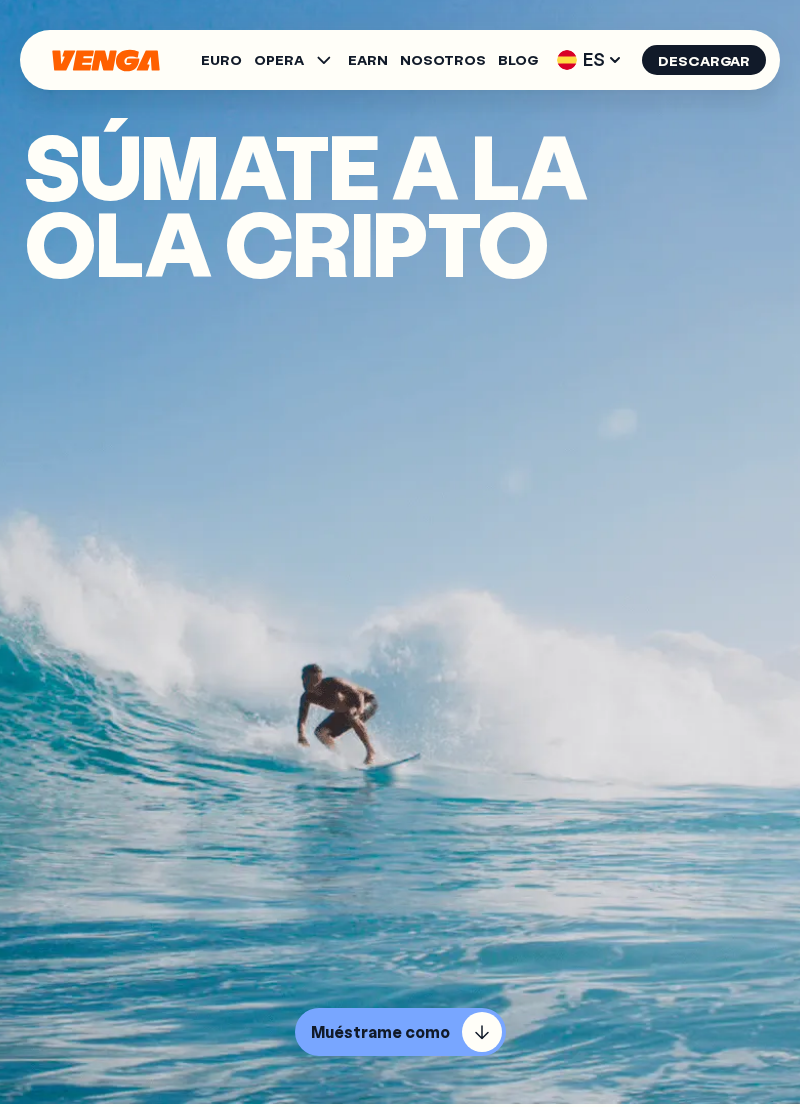 scroll, scrollTop: 0, scrollLeft: 0, axis: both 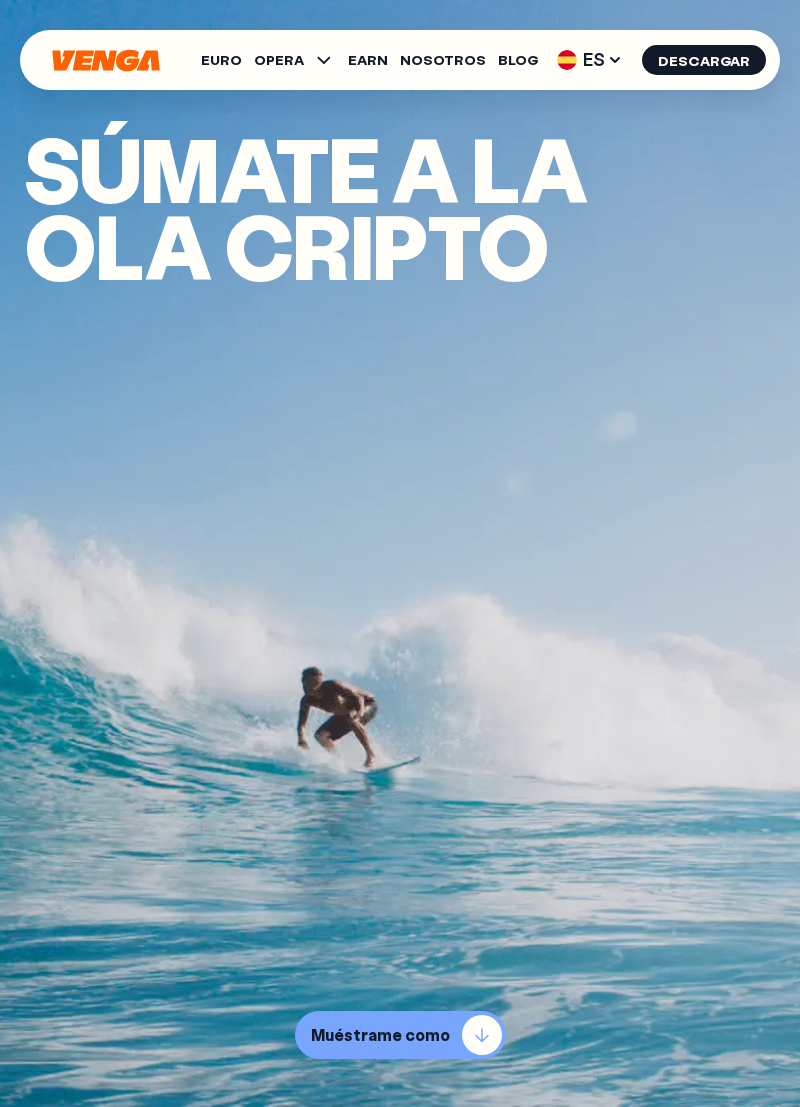 click on "Muéstrame como" at bounding box center (400, 1035) 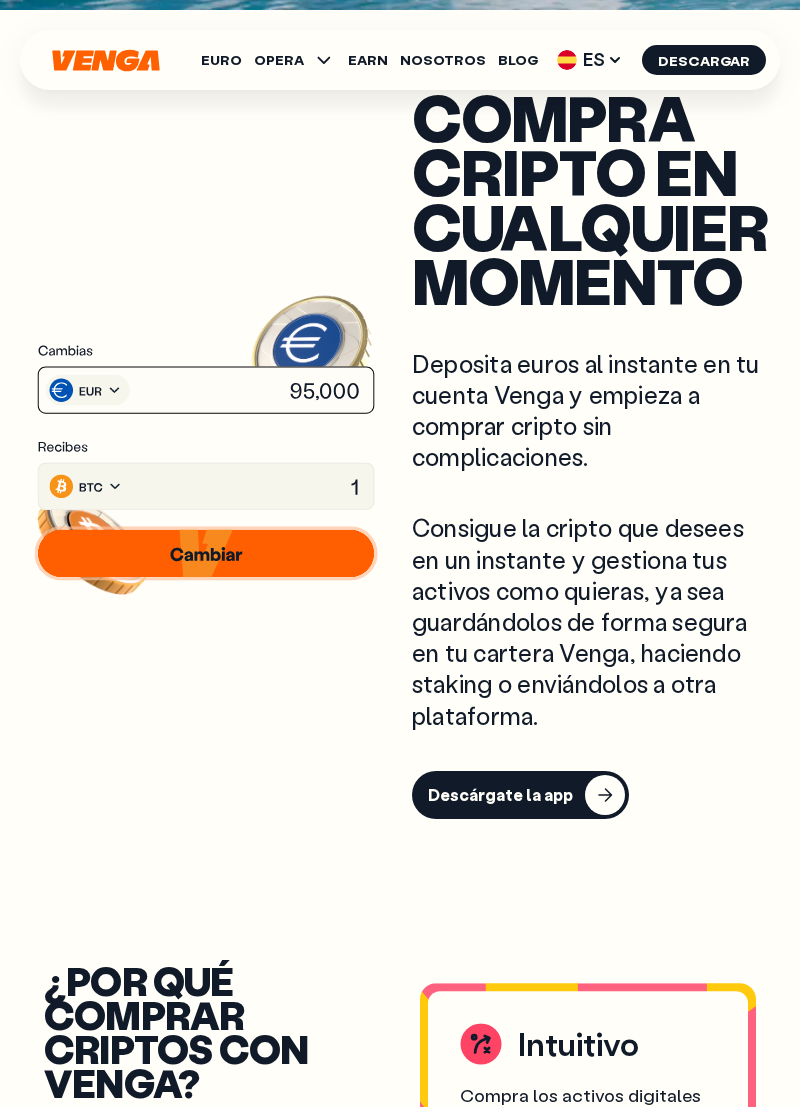 scroll, scrollTop: 1153, scrollLeft: 0, axis: vertical 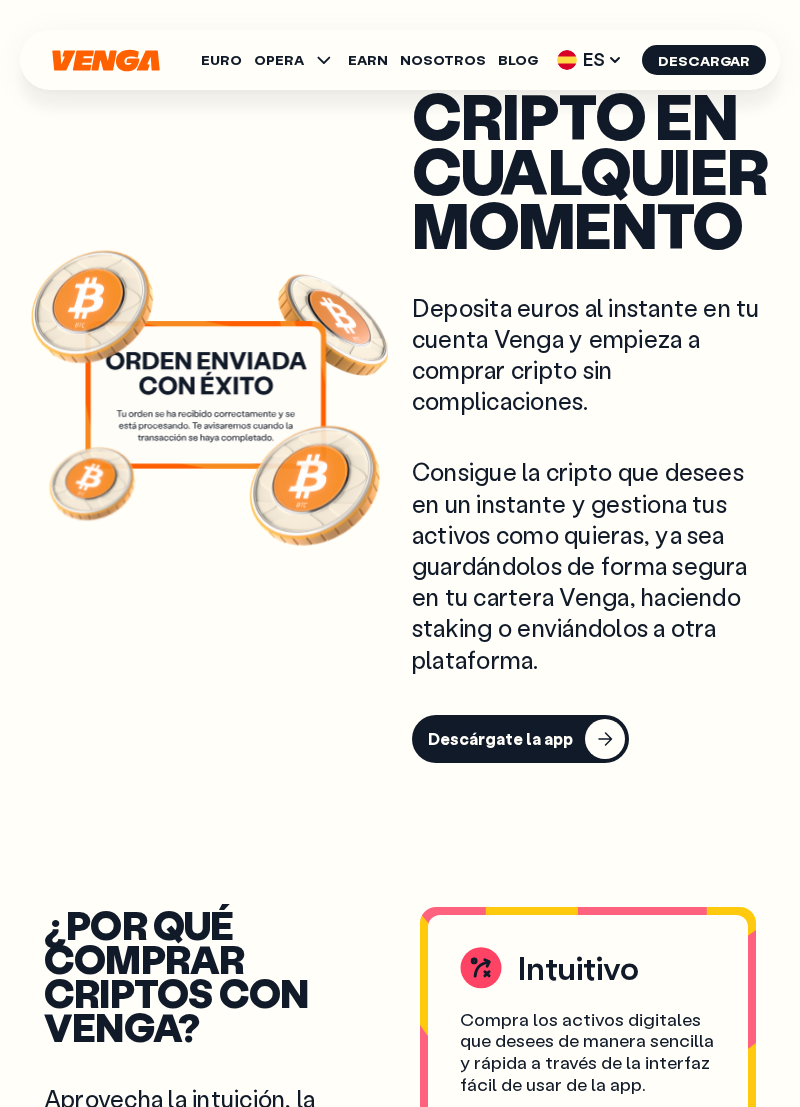 click on "Descárgate la app" at bounding box center (520, 739) 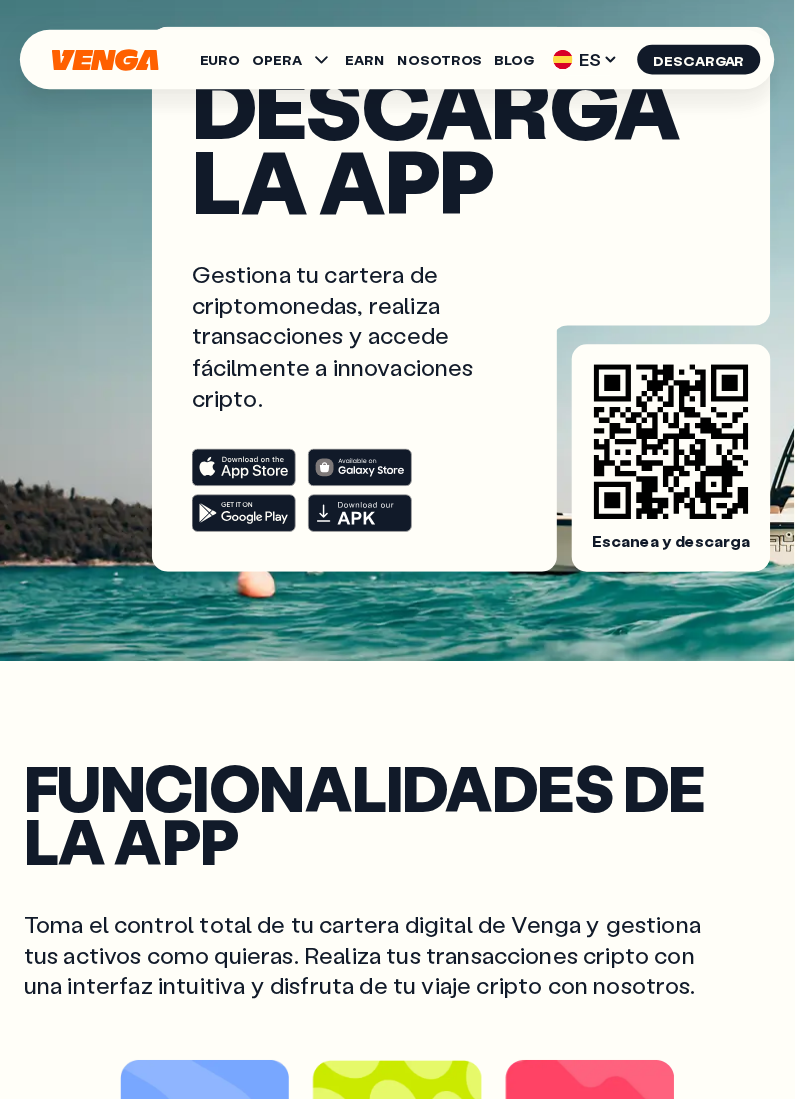 scroll, scrollTop: 142, scrollLeft: 0, axis: vertical 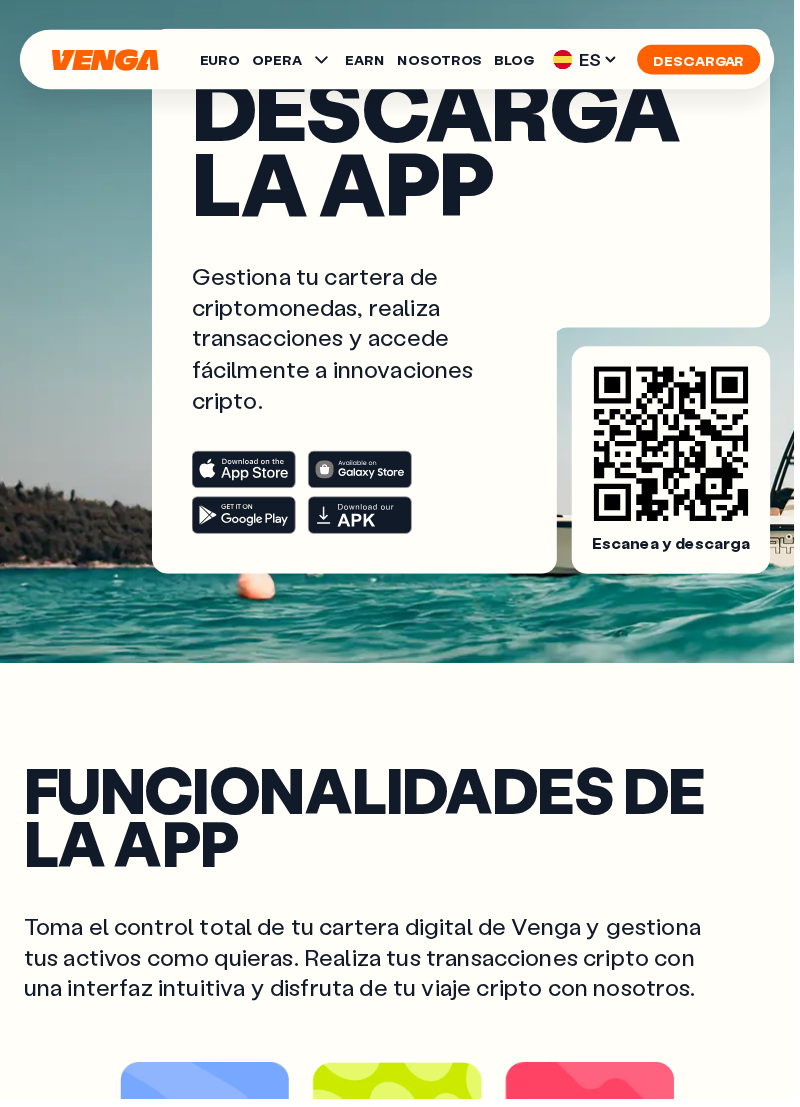 click on "Descargar" at bounding box center [704, 60] 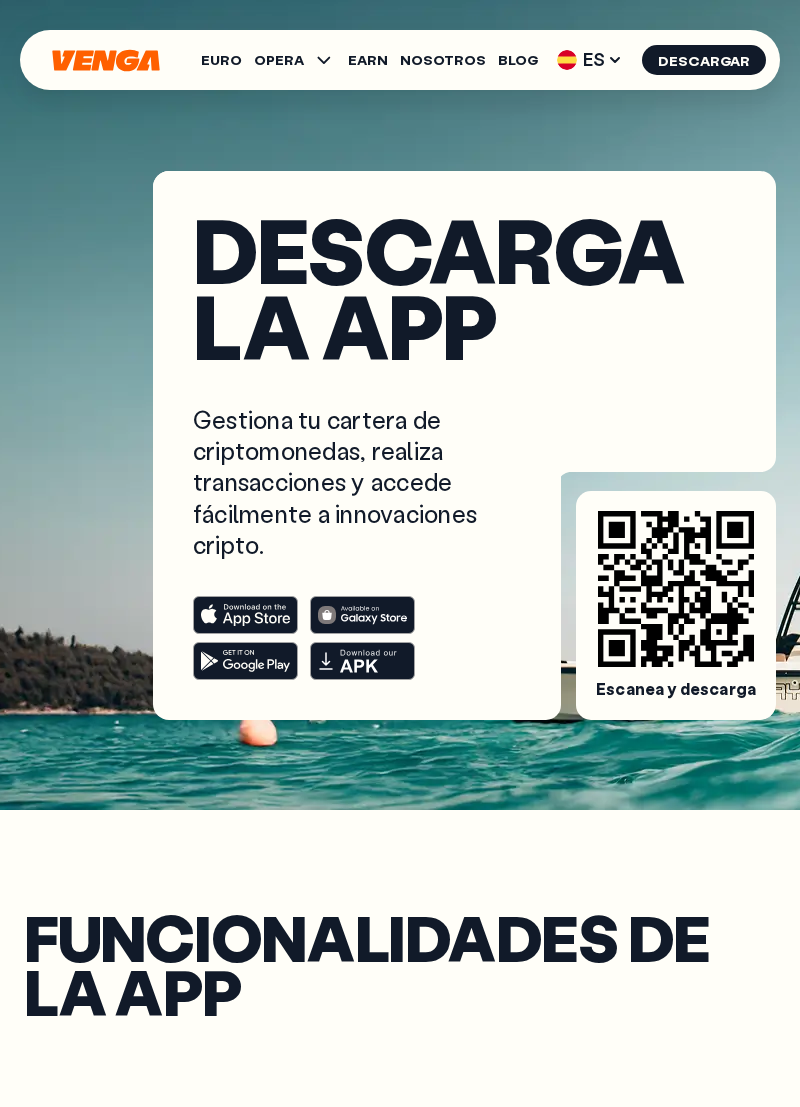scroll, scrollTop: 0, scrollLeft: 0, axis: both 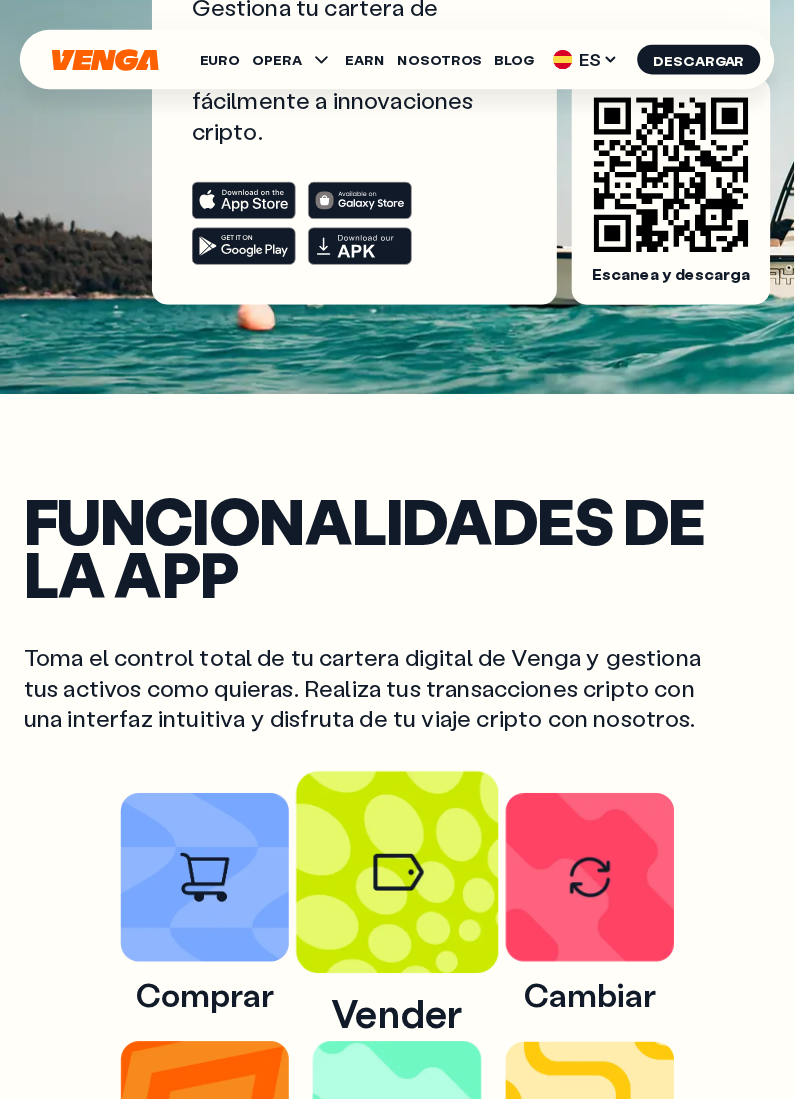 click at bounding box center (400, 879) 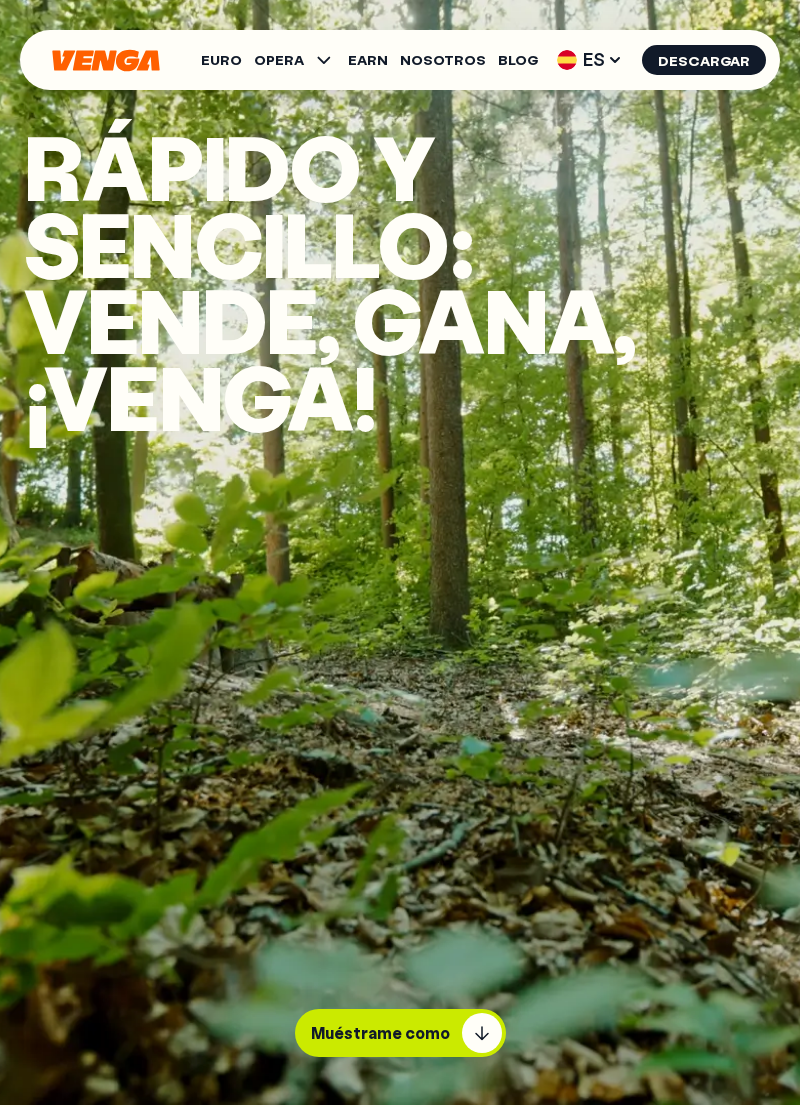 scroll, scrollTop: 16, scrollLeft: 0, axis: vertical 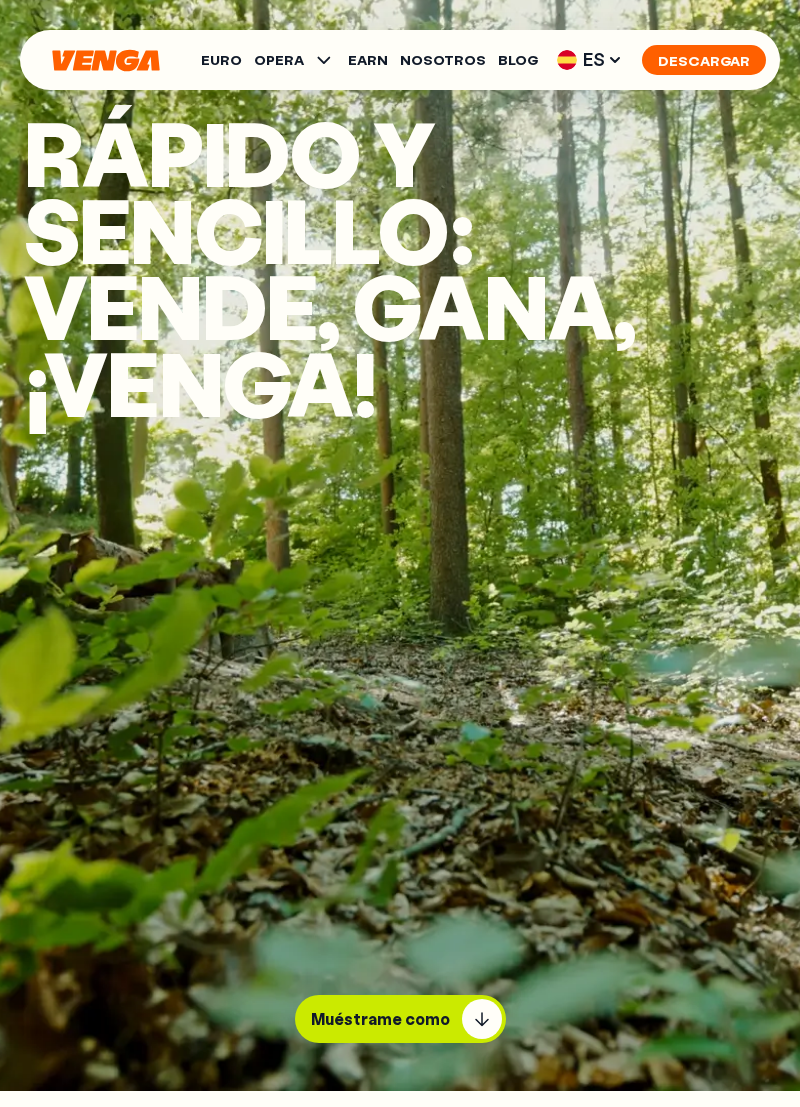 click on "Descargar" at bounding box center (704, 60) 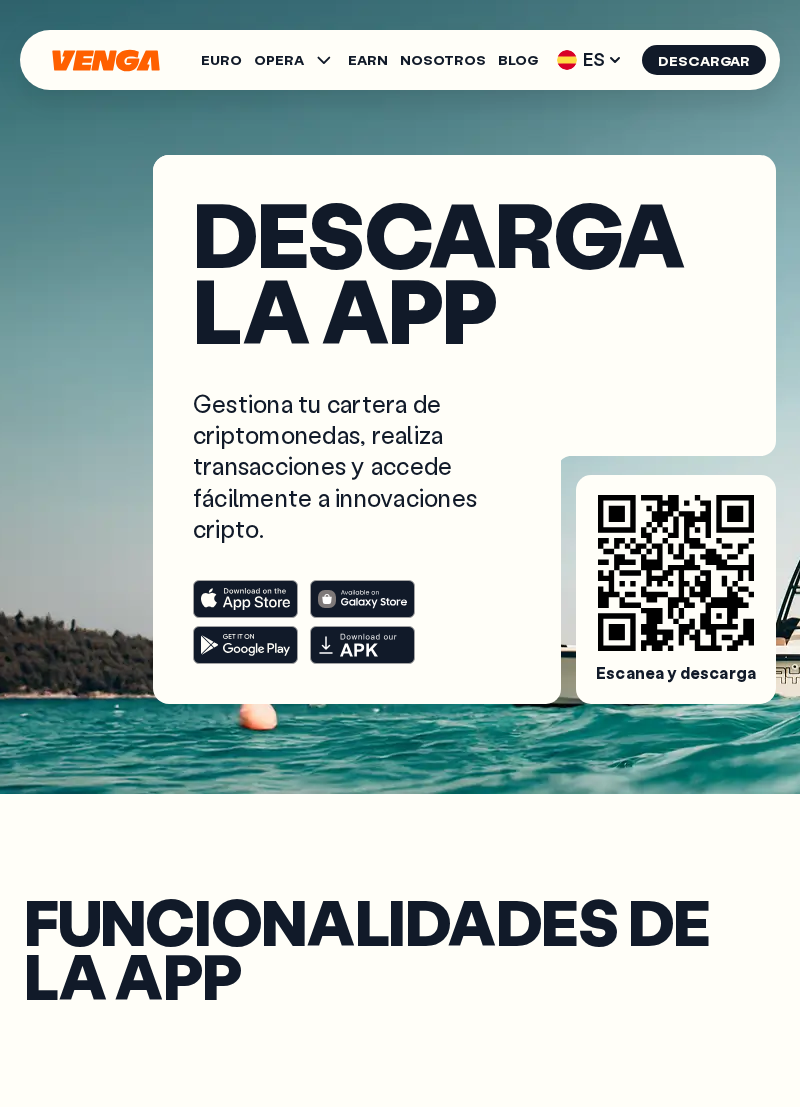 scroll, scrollTop: 0, scrollLeft: 0, axis: both 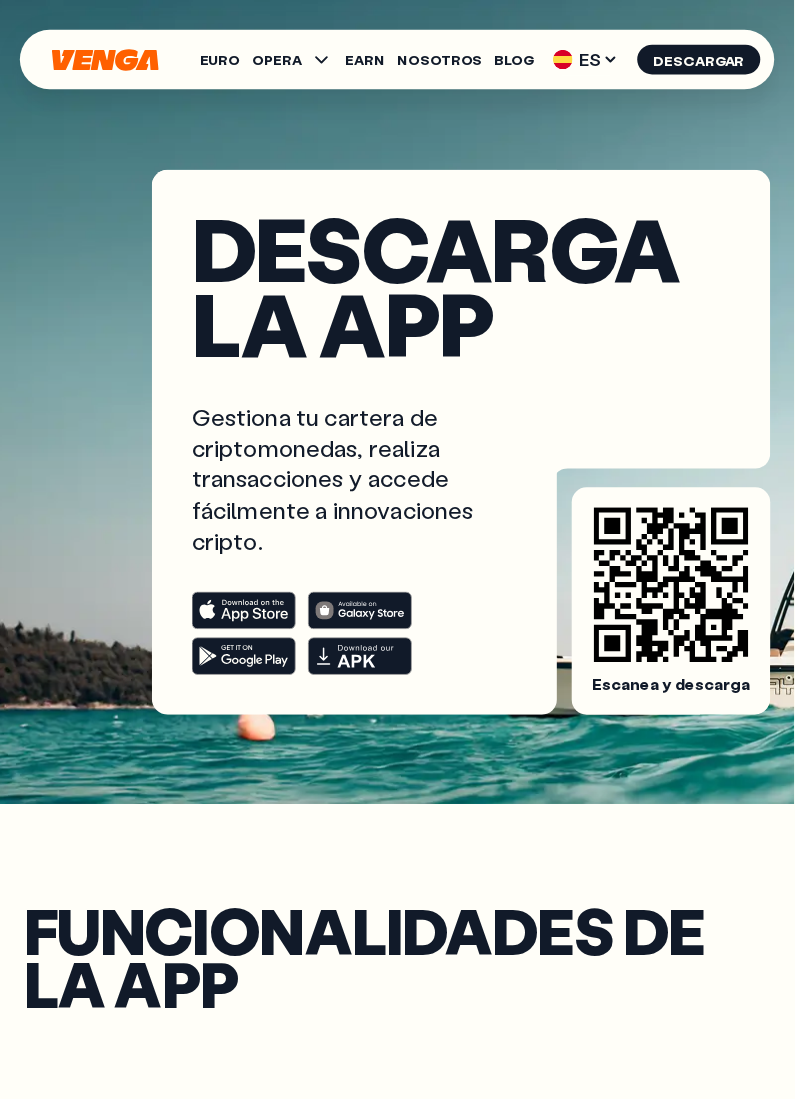 click 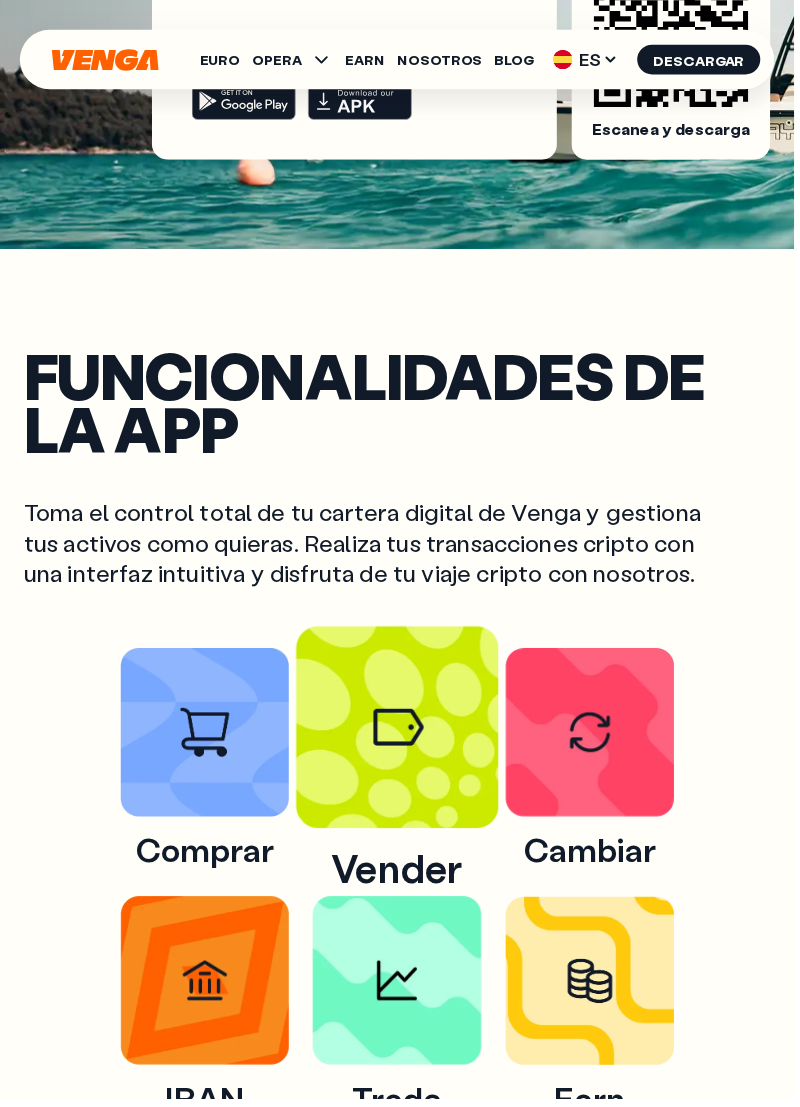 click at bounding box center (400, 733) 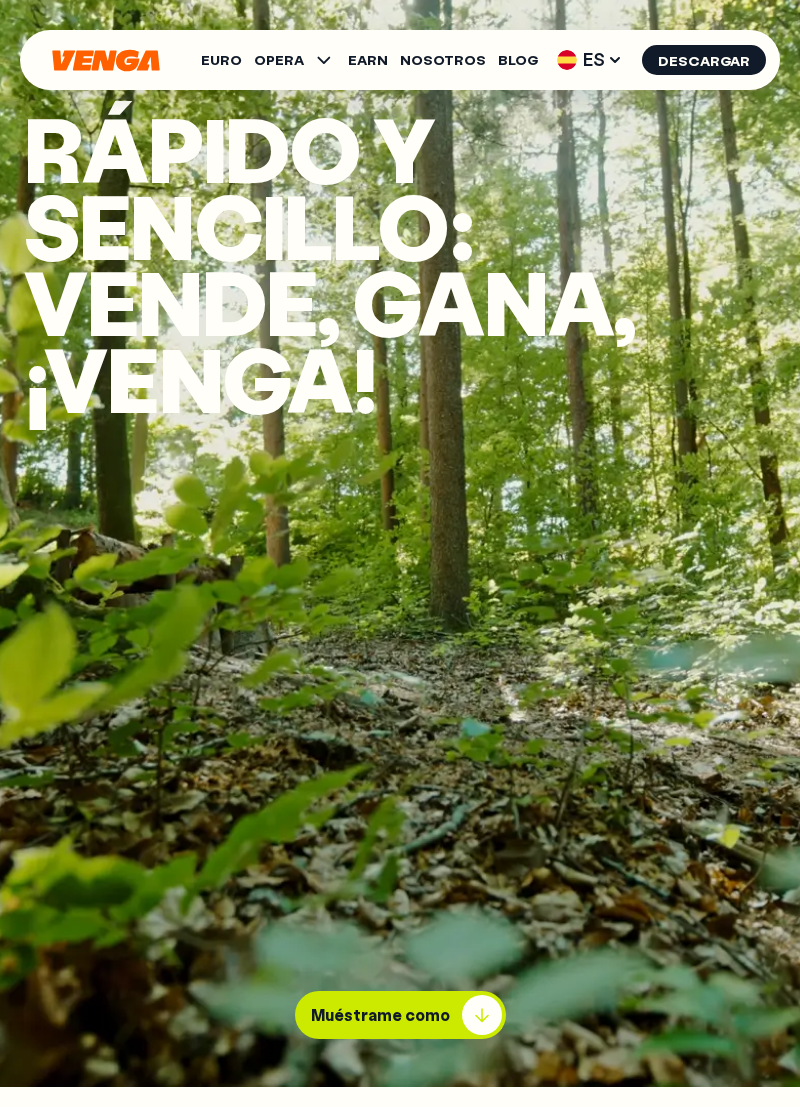 click on "Muéstrame como" at bounding box center [380, 1015] 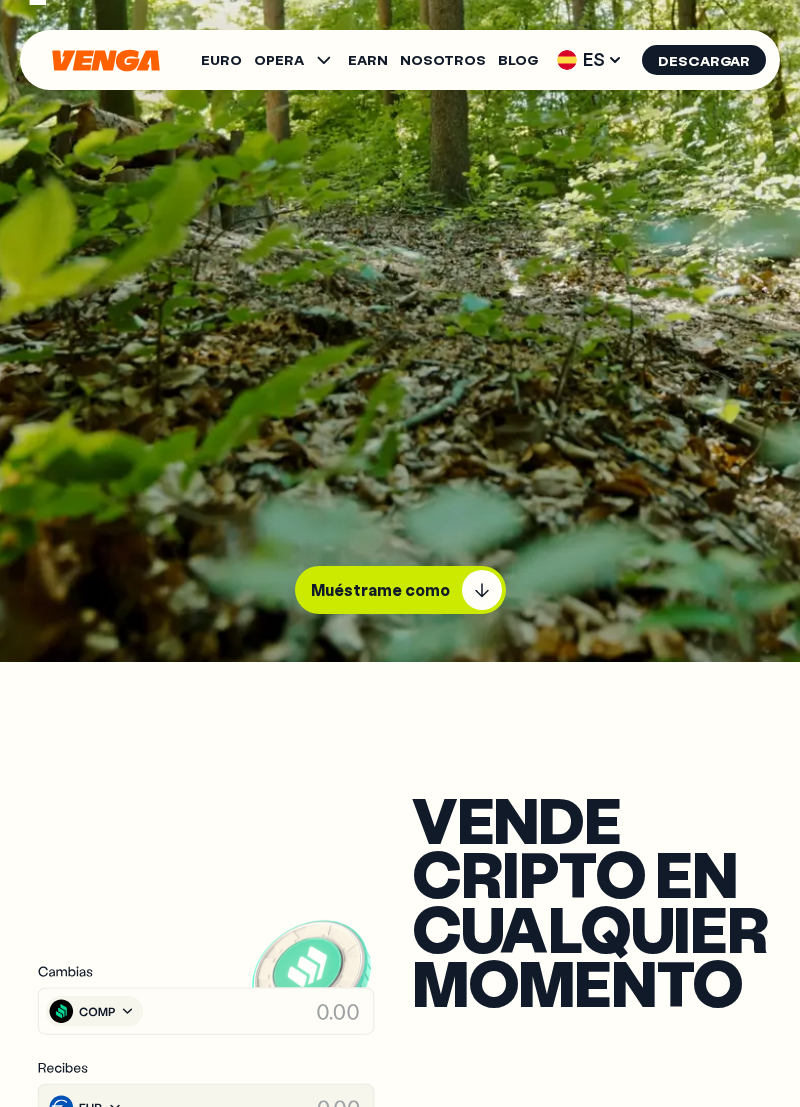 click on "VENDE cripto en cualquier momento Vende la cripto que quieras y recibe euros directamente en tu cuenta Venga. Recibe tus euros en un instante y gestiona tus activos como quieras, ya sea guardándolos de forma segura en tu cartera Venga o retirándolos a tu cuenta bancaria al instante. Descárgate la app" at bounding box center [400, 1075] 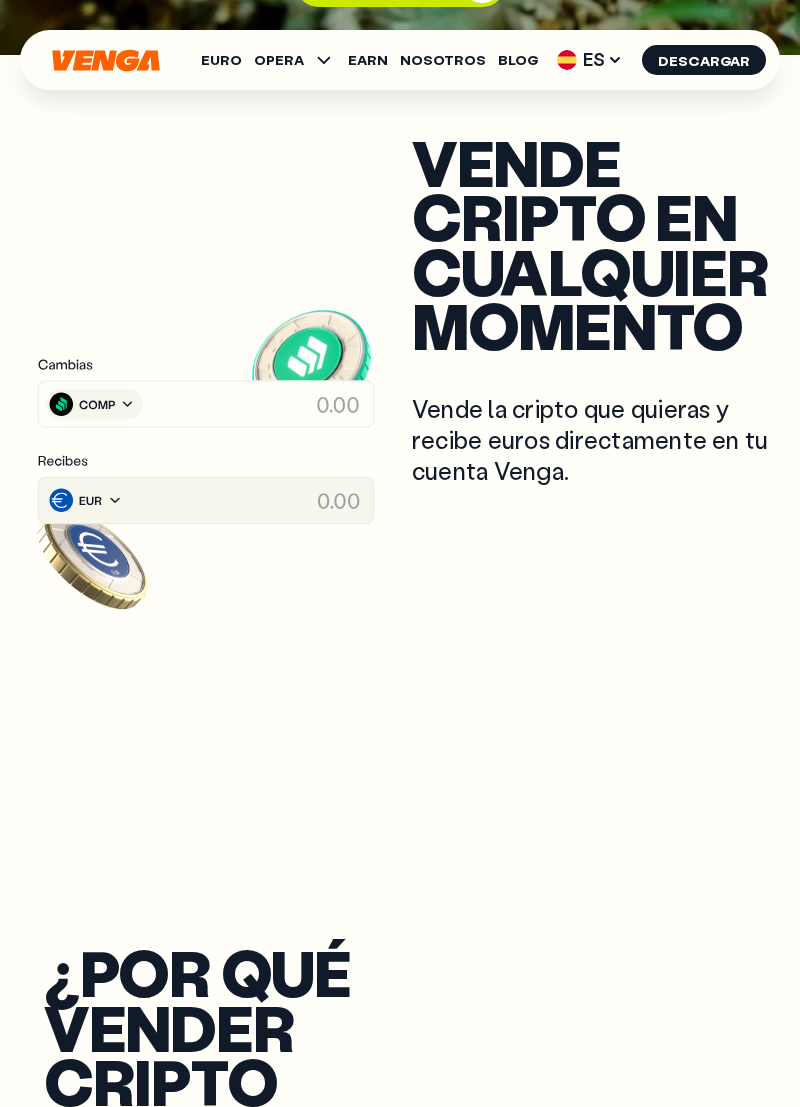 scroll, scrollTop: 1057, scrollLeft: 0, axis: vertical 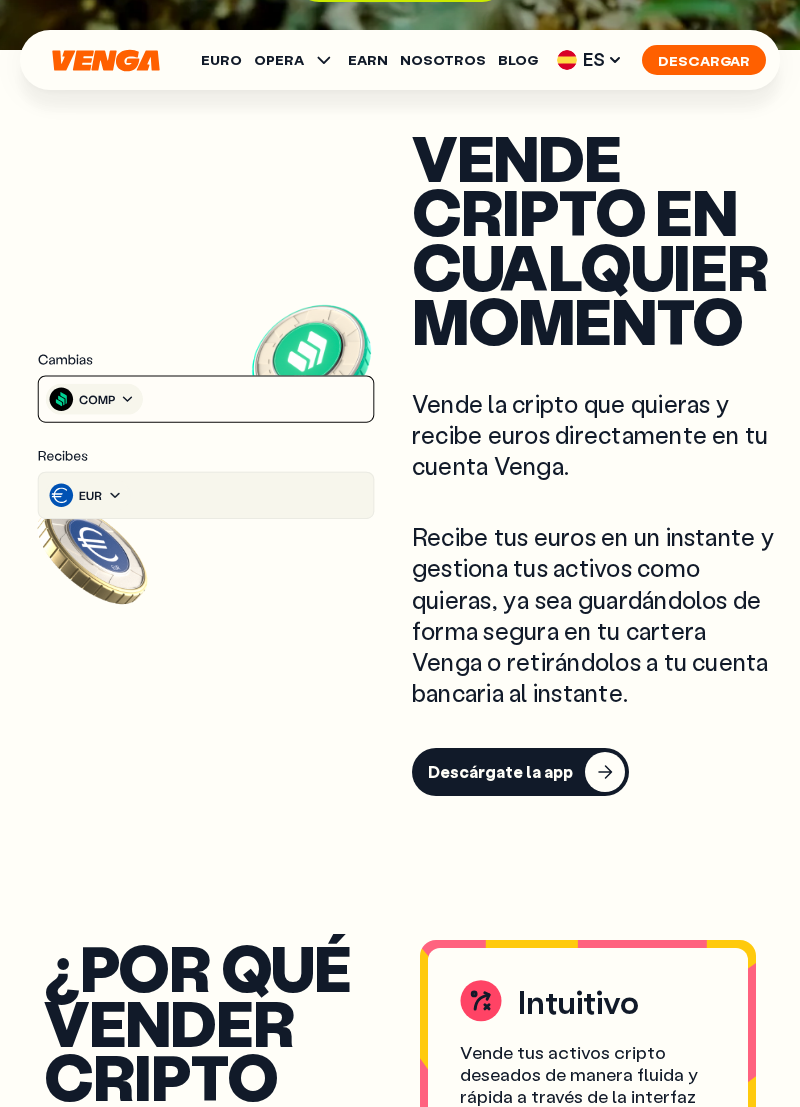 click on "Descargar" at bounding box center (704, 60) 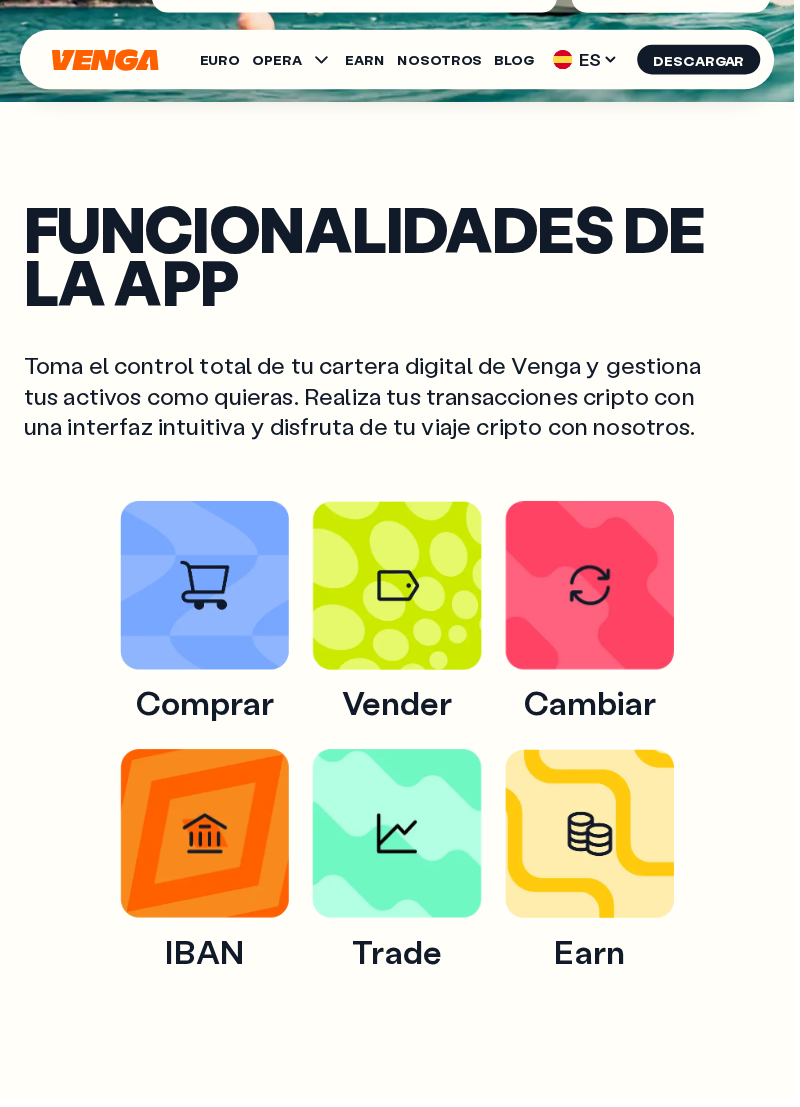 scroll, scrollTop: 709, scrollLeft: 0, axis: vertical 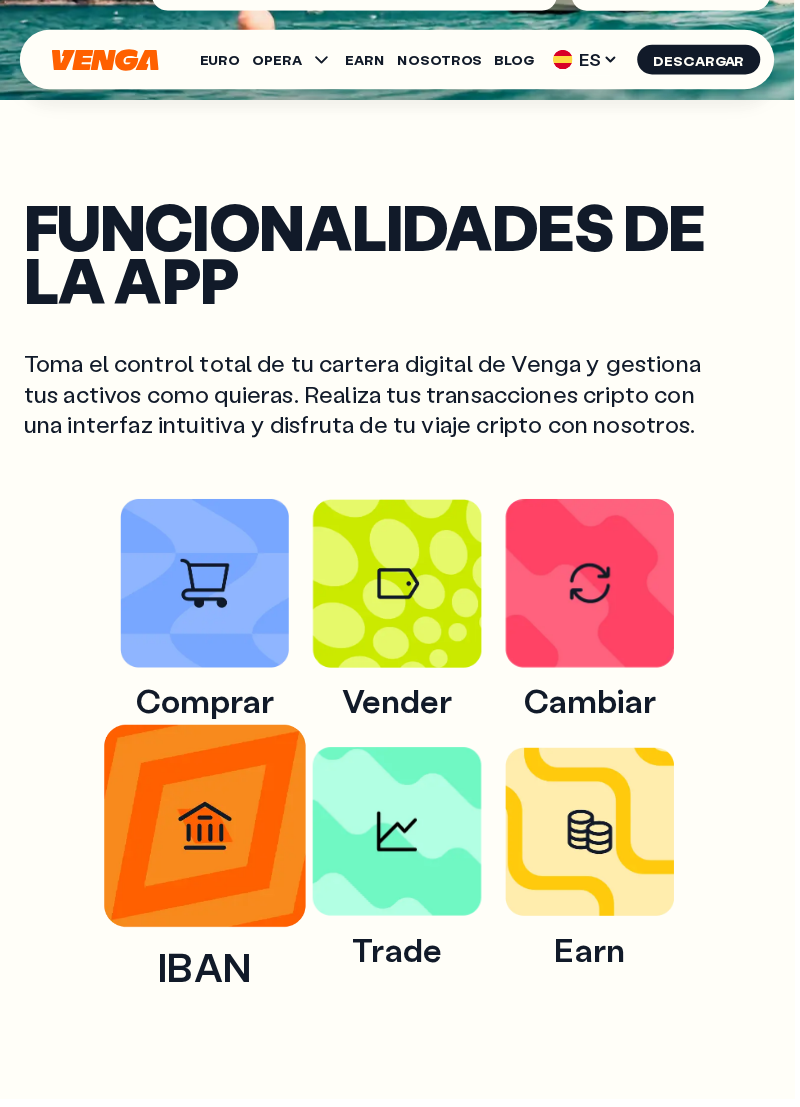 click at bounding box center (206, 832) 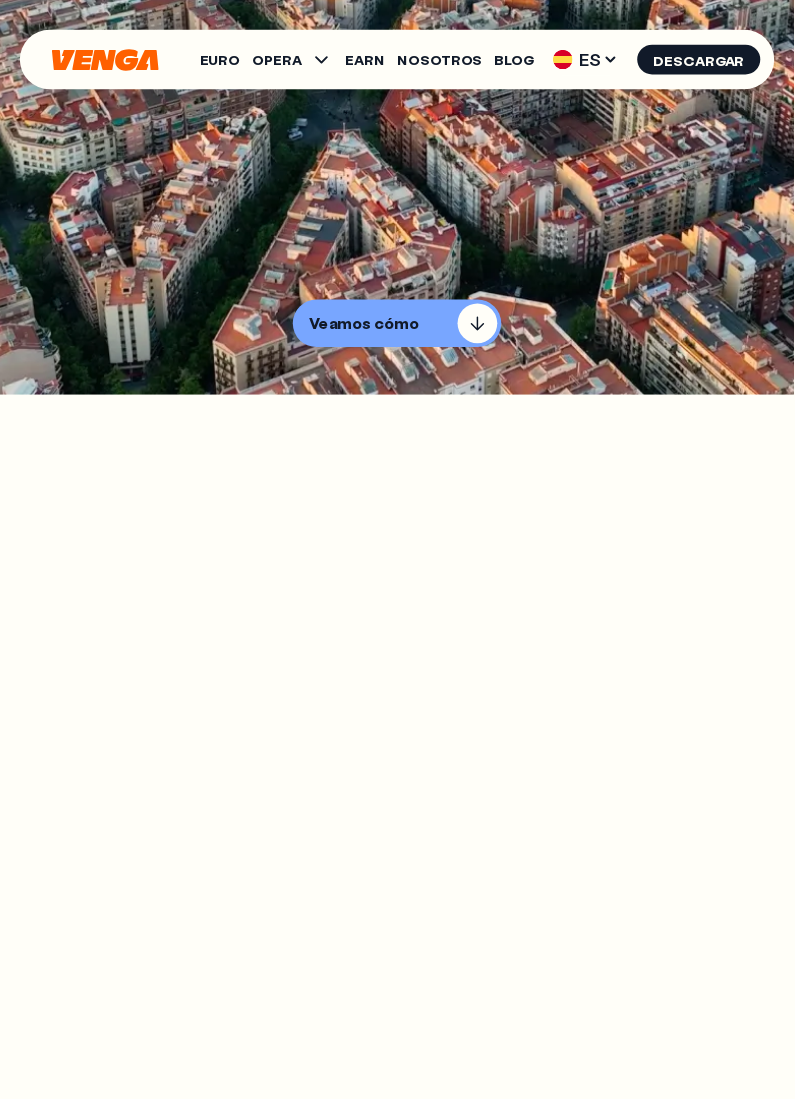 scroll, scrollTop: 0, scrollLeft: 0, axis: both 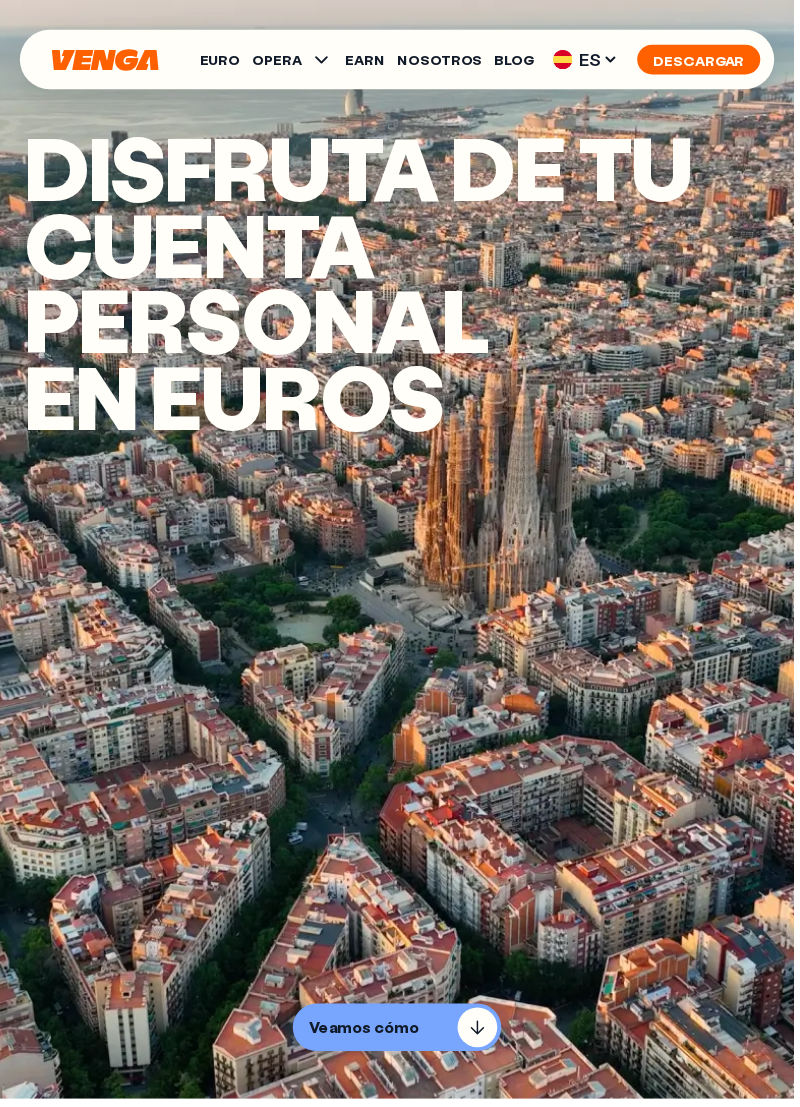 click on "Descargar" at bounding box center (704, 60) 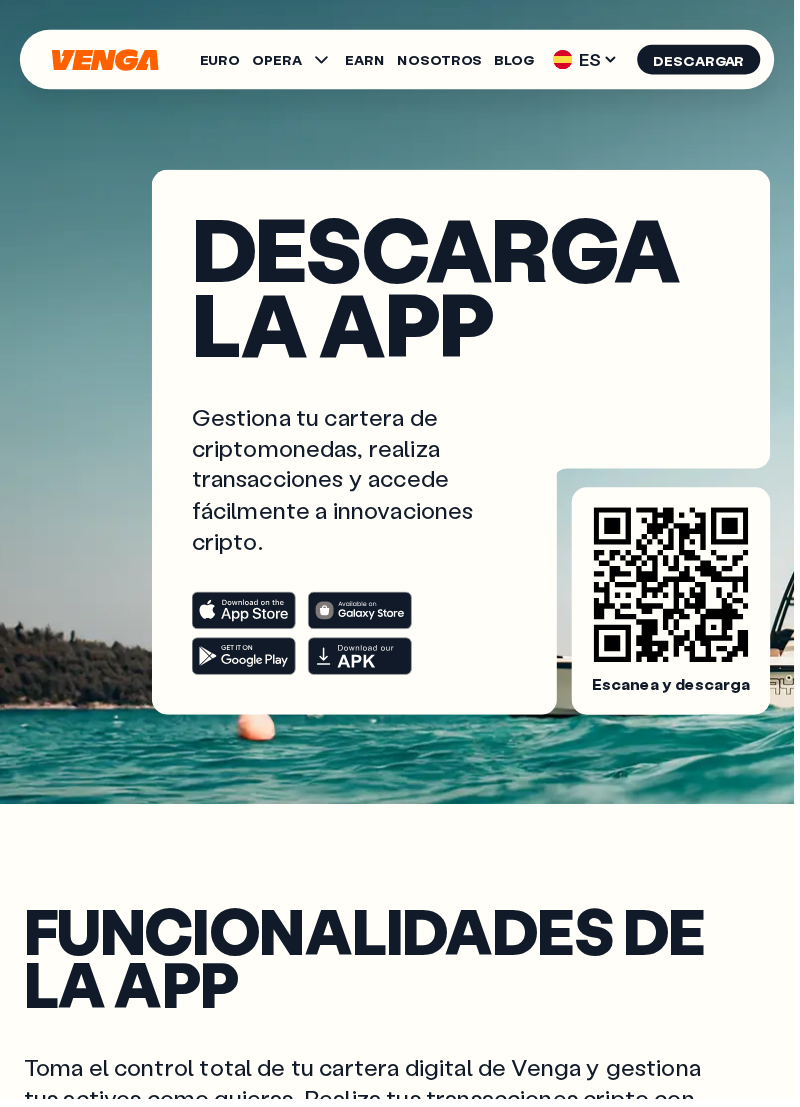 click 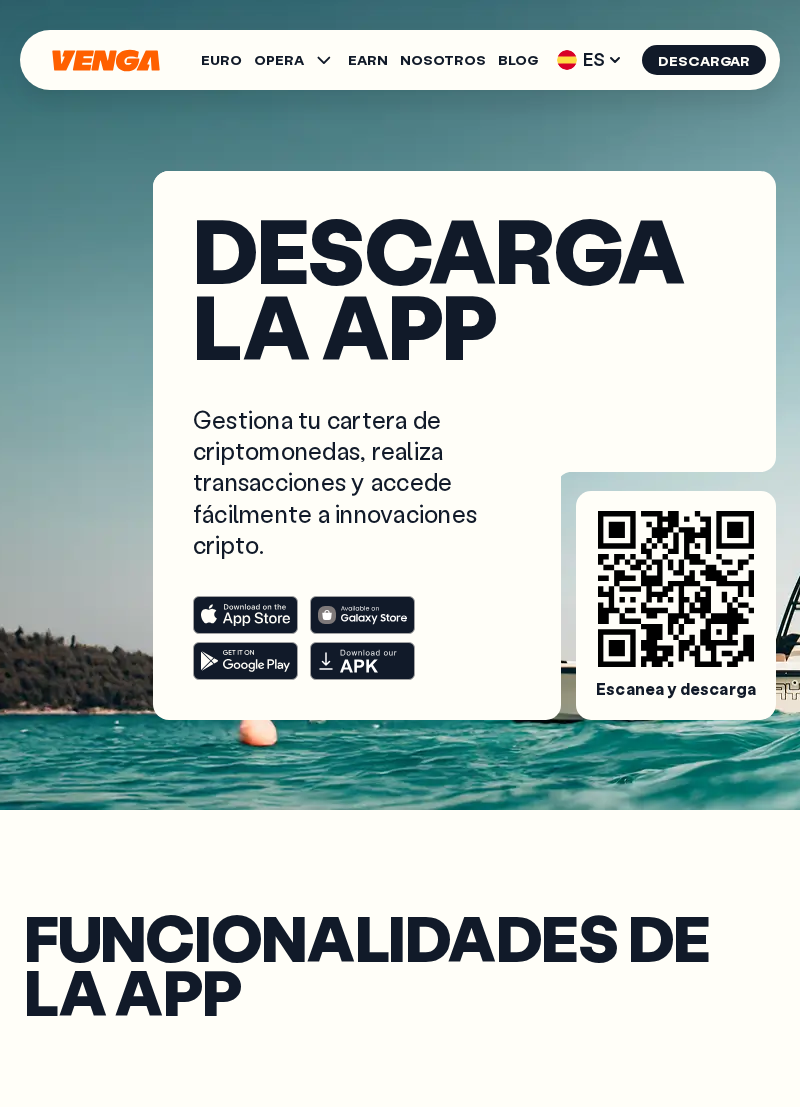 scroll, scrollTop: 0, scrollLeft: 0, axis: both 